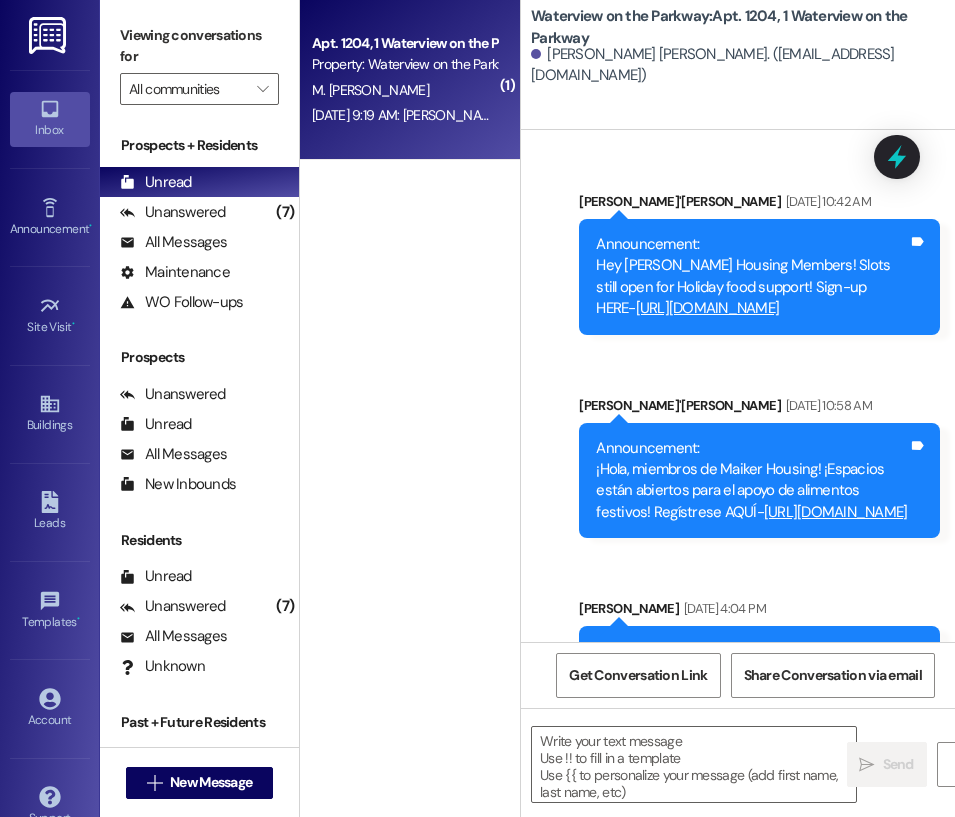 scroll, scrollTop: 0, scrollLeft: 0, axis: both 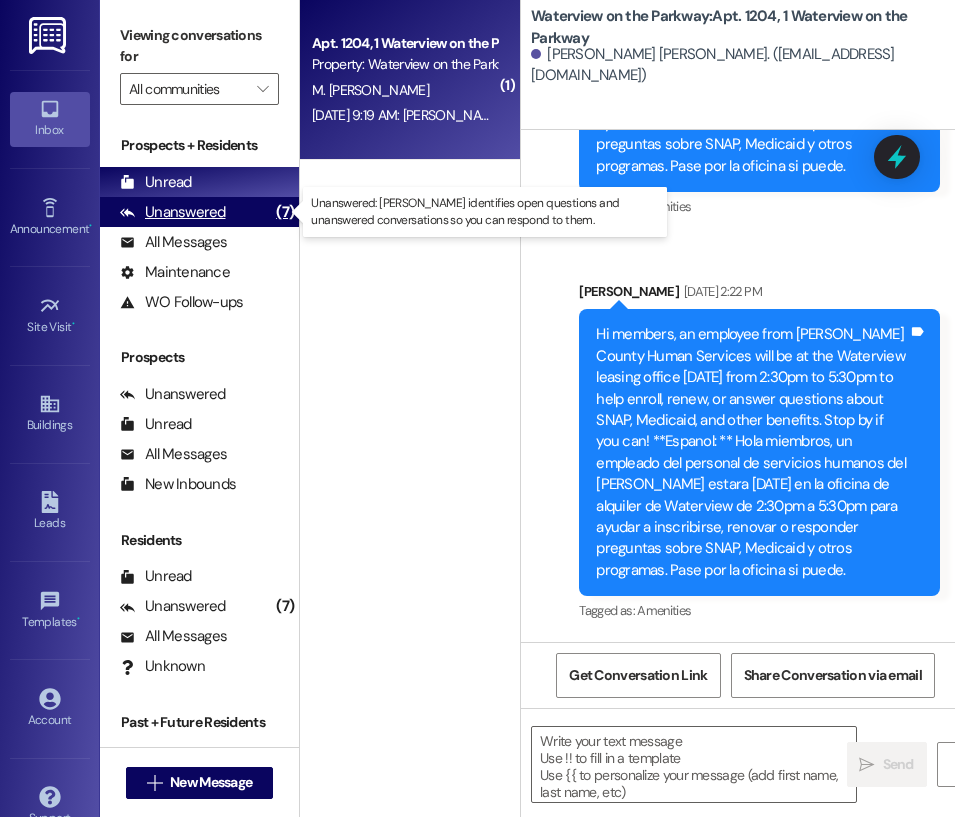 click on "Unanswered" at bounding box center [173, 212] 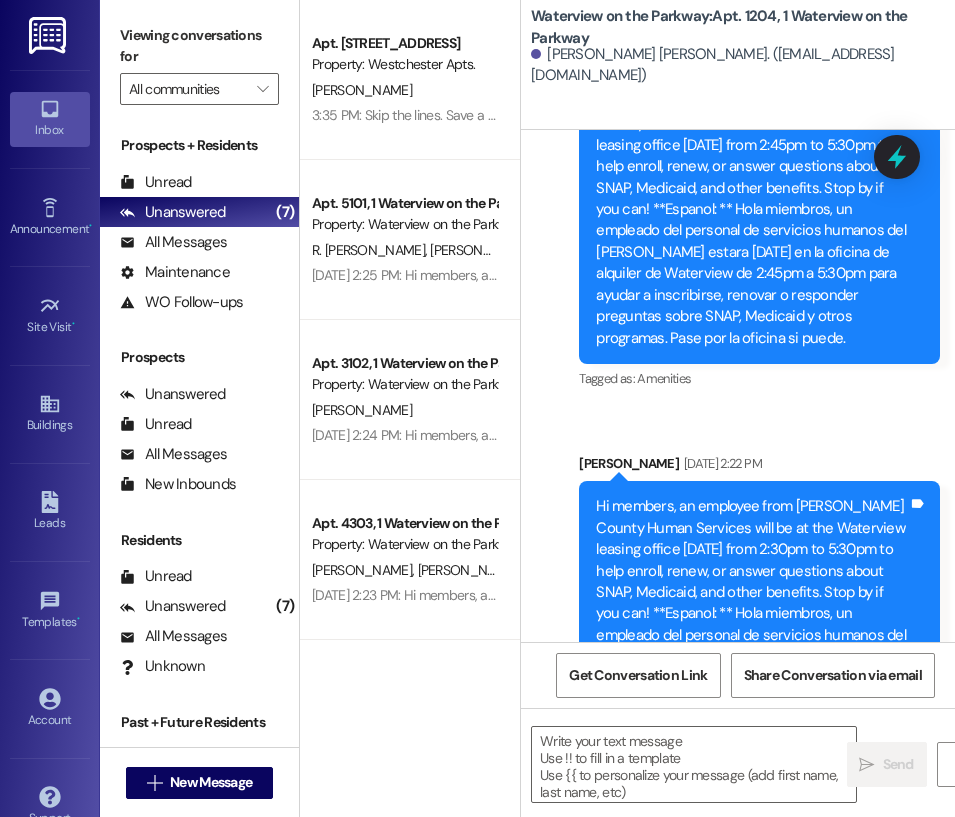 scroll, scrollTop: 56522, scrollLeft: 0, axis: vertical 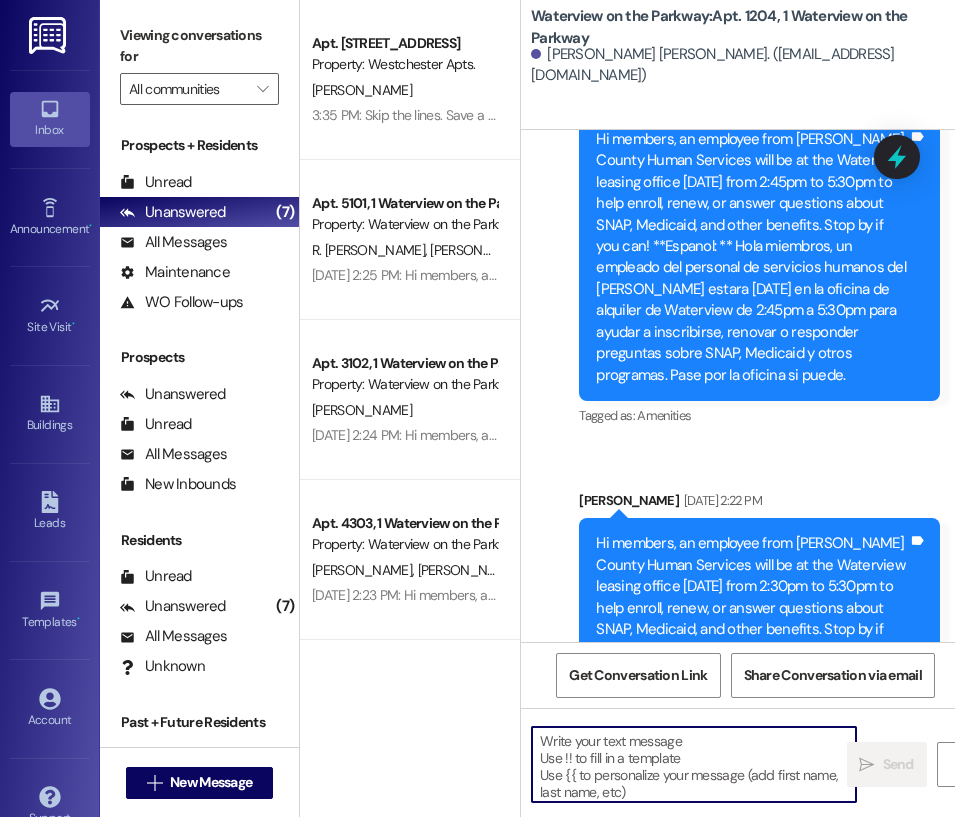 click at bounding box center (694, 764) 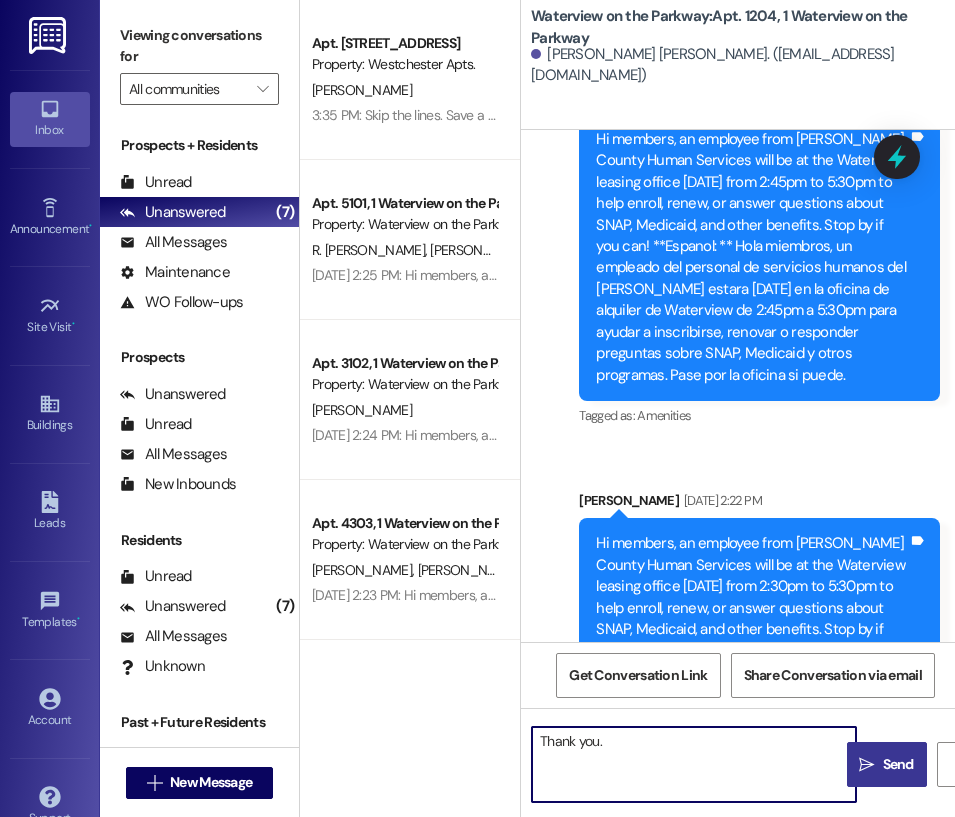 type on "Thank you." 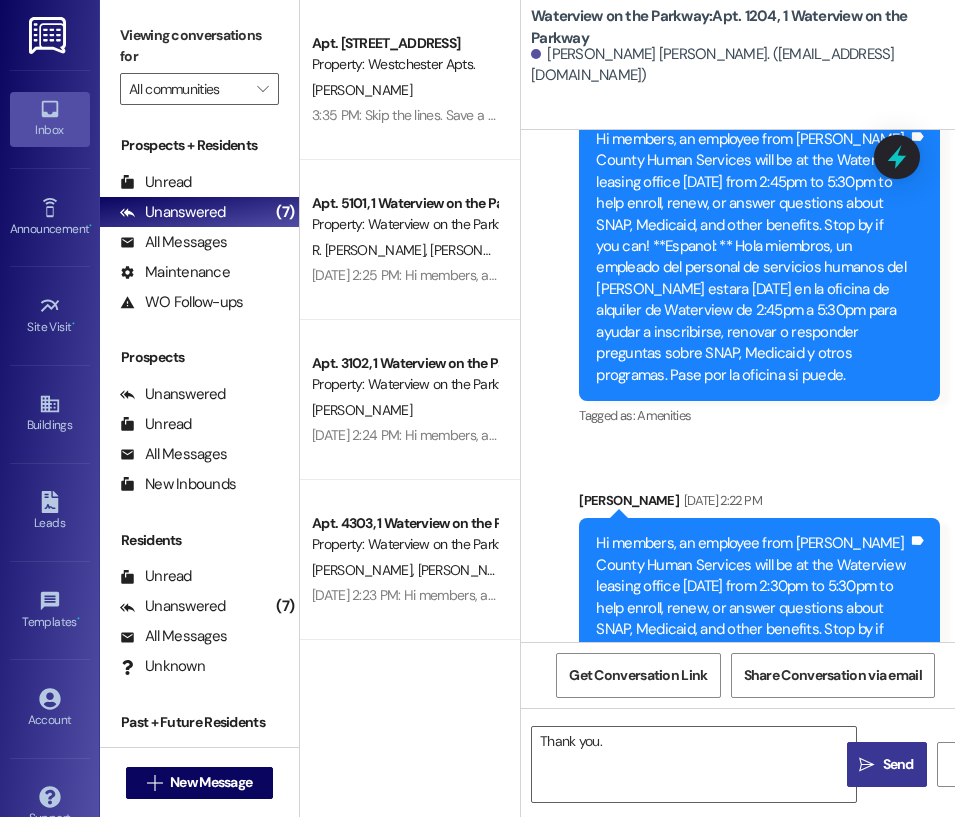 click on "Send" at bounding box center (898, 764) 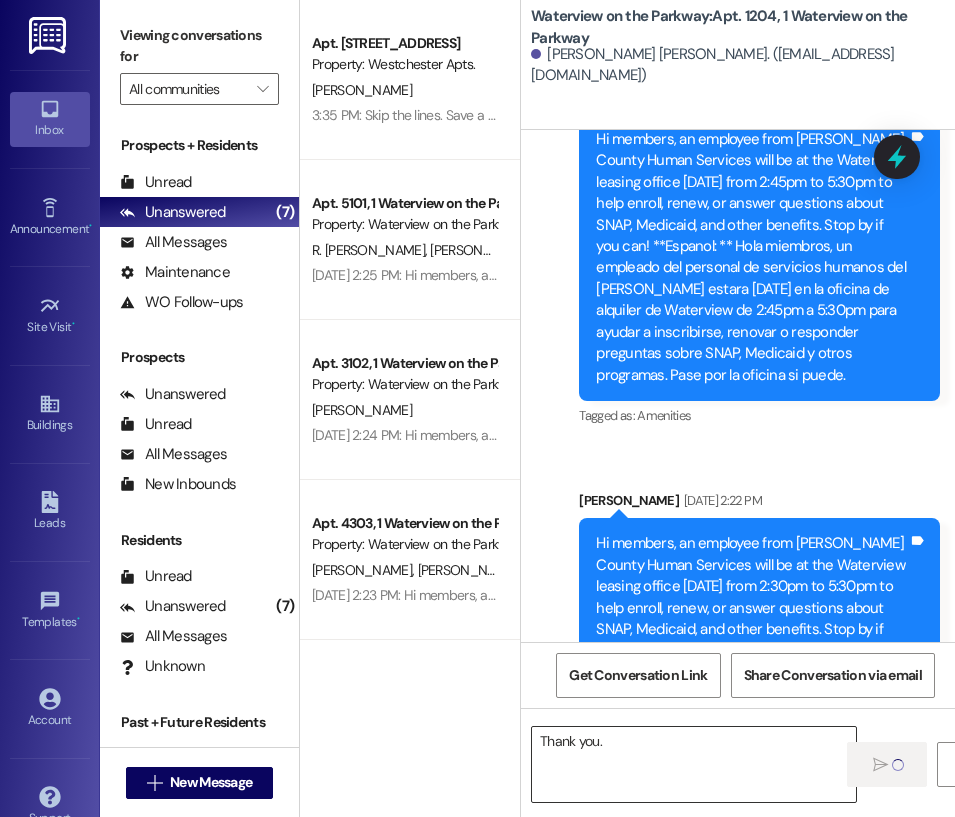 type 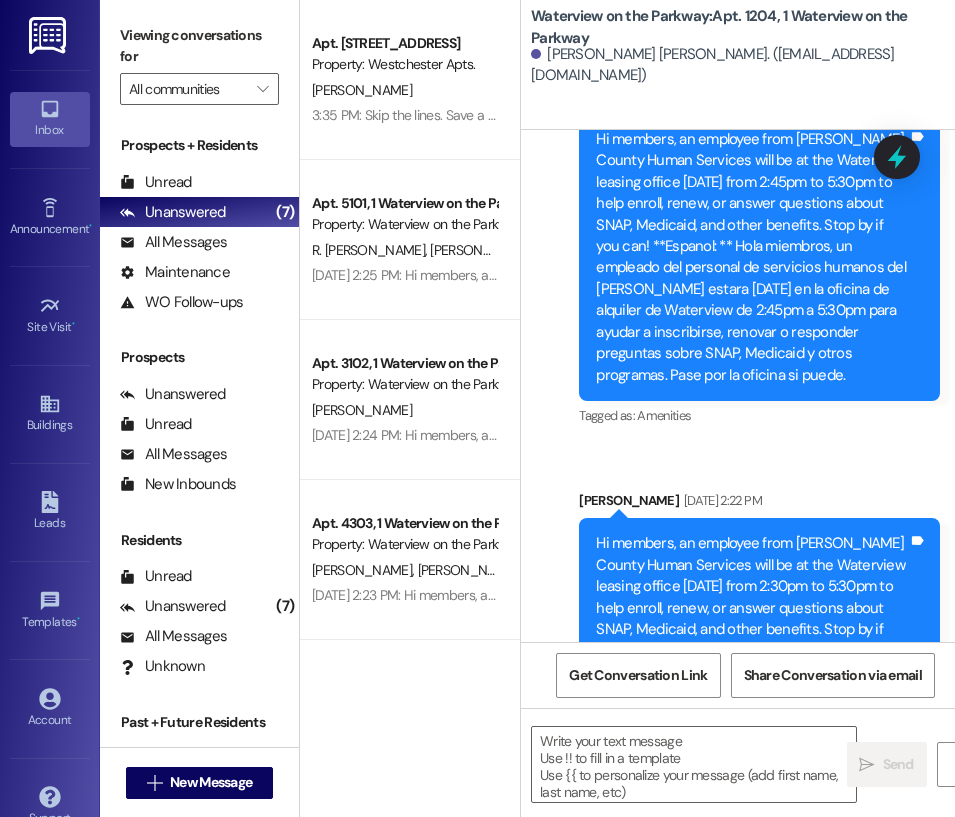 drag, startPoint x: 567, startPoint y: 602, endPoint x: 729, endPoint y: 606, distance: 162.04938 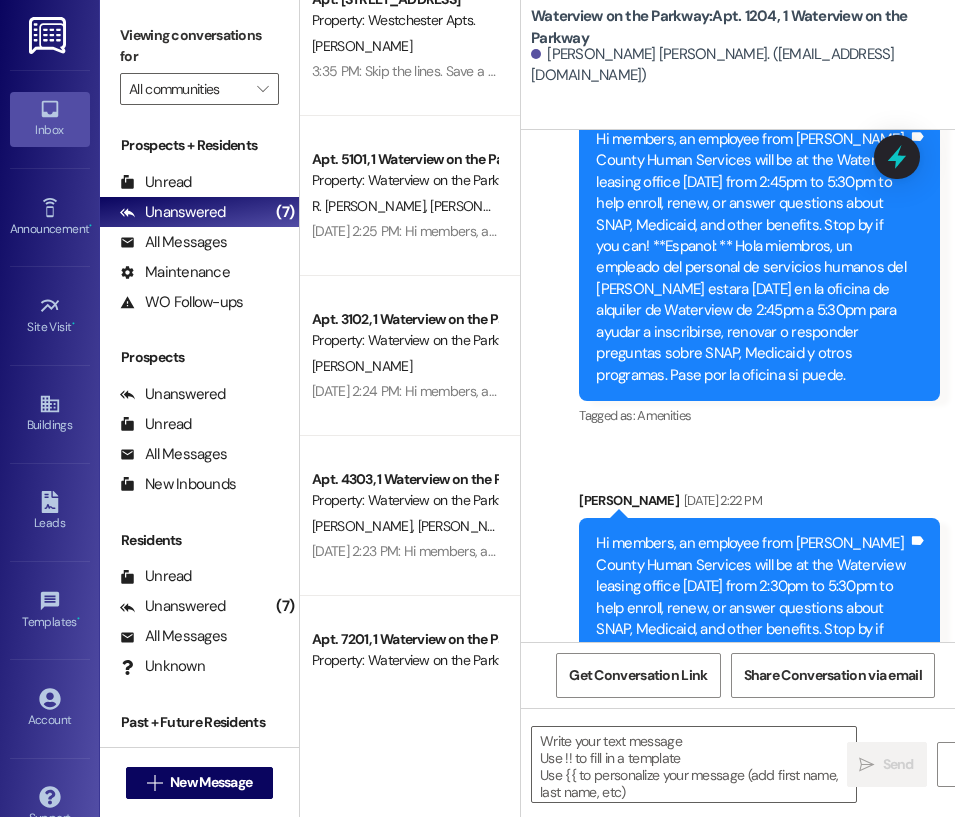 scroll, scrollTop: 0, scrollLeft: 0, axis: both 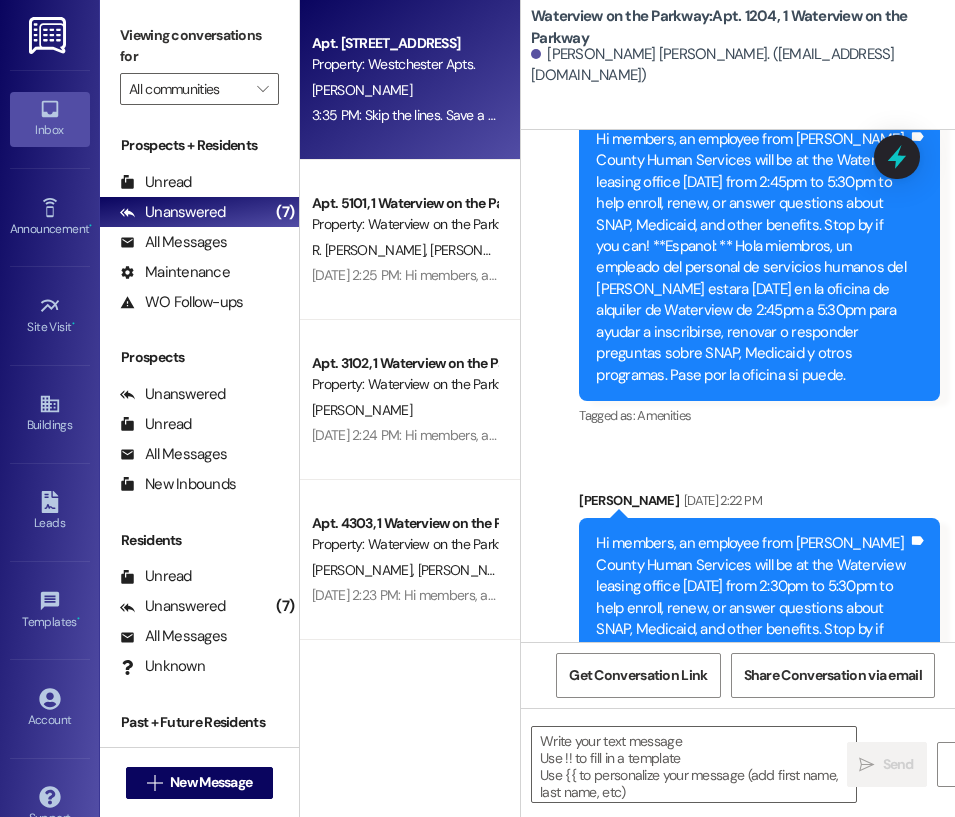 click on "Apt. [STREET_ADDRESS] Property: Westchester Apts." at bounding box center [404, 54] 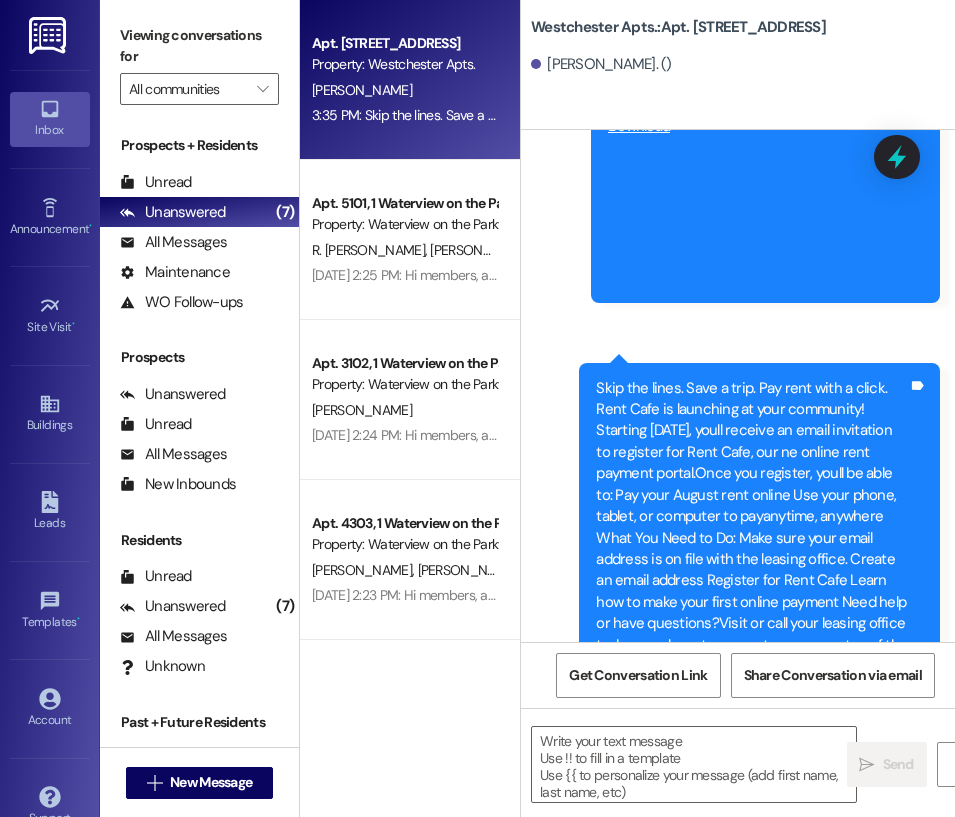 scroll, scrollTop: 61074, scrollLeft: 0, axis: vertical 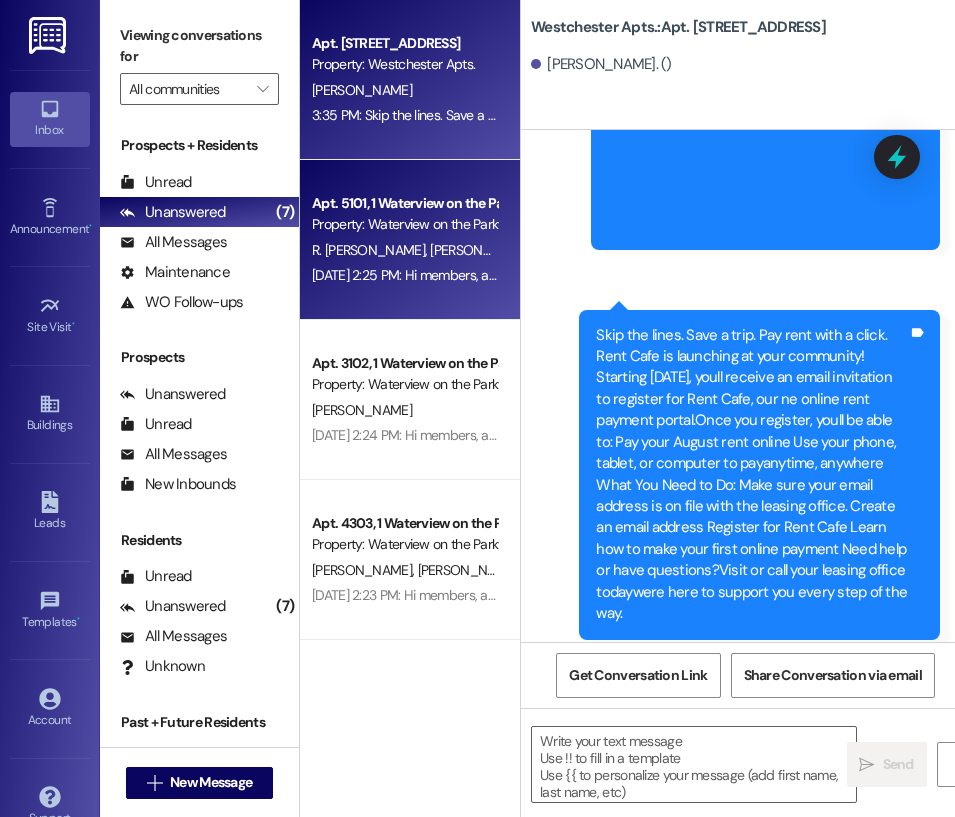 click on "R. [PERSON_NAME]" at bounding box center (371, 250) 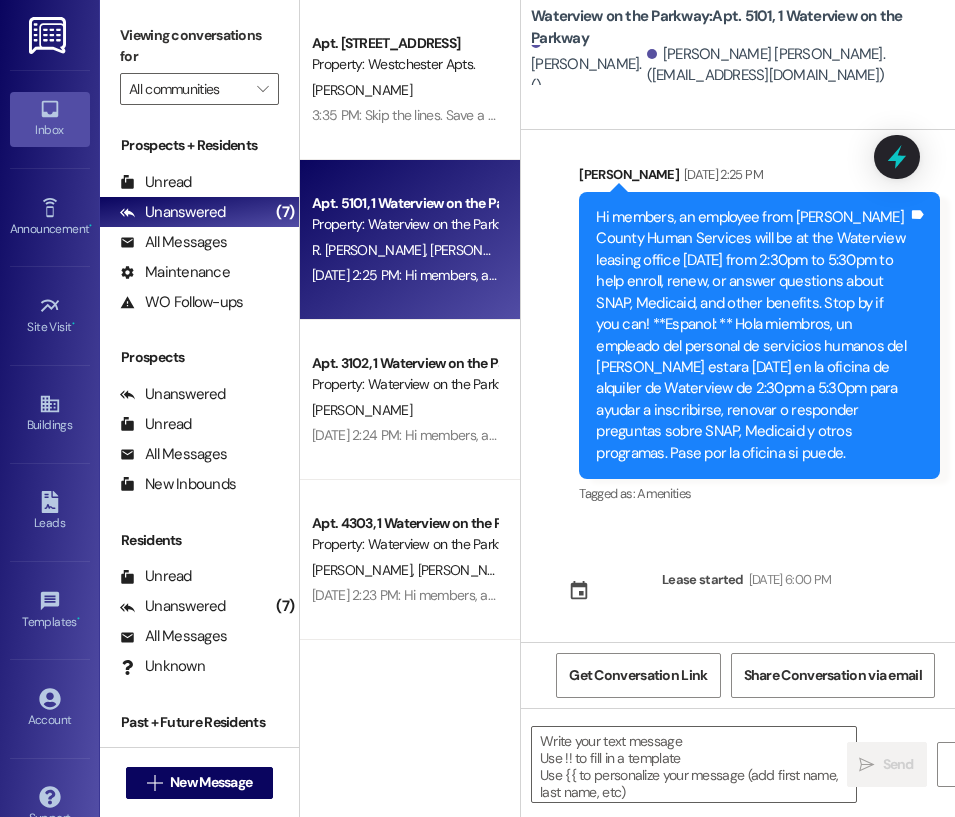 scroll, scrollTop: 11624, scrollLeft: 0, axis: vertical 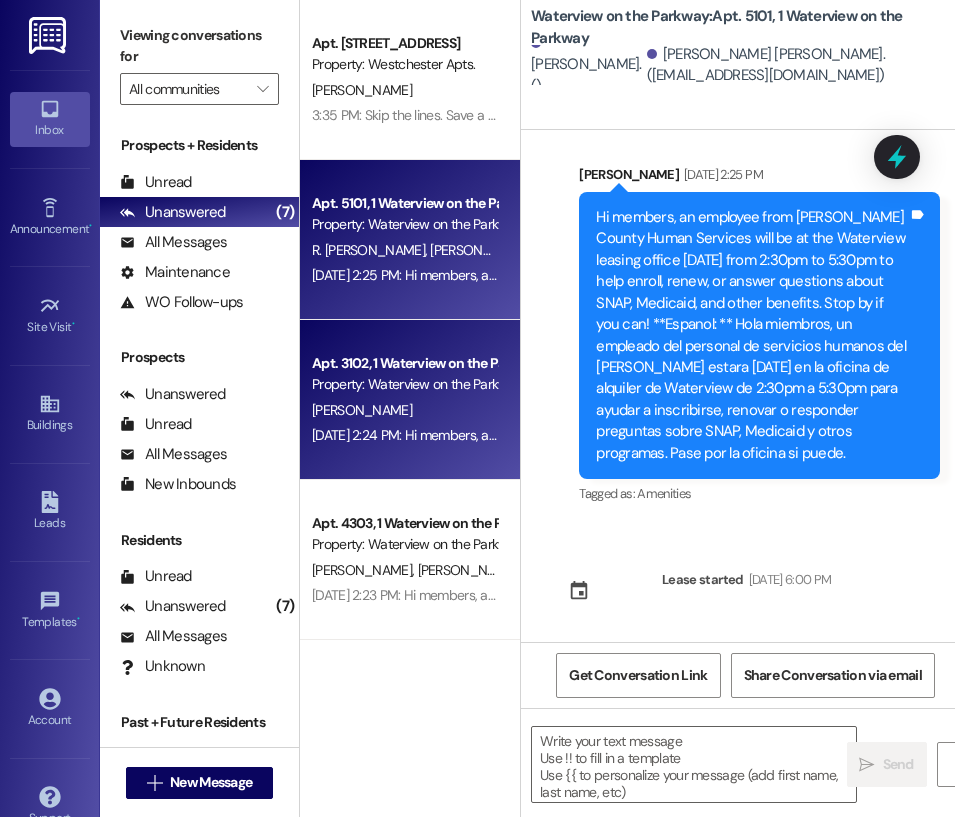 click on "[PERSON_NAME]" at bounding box center [404, 410] 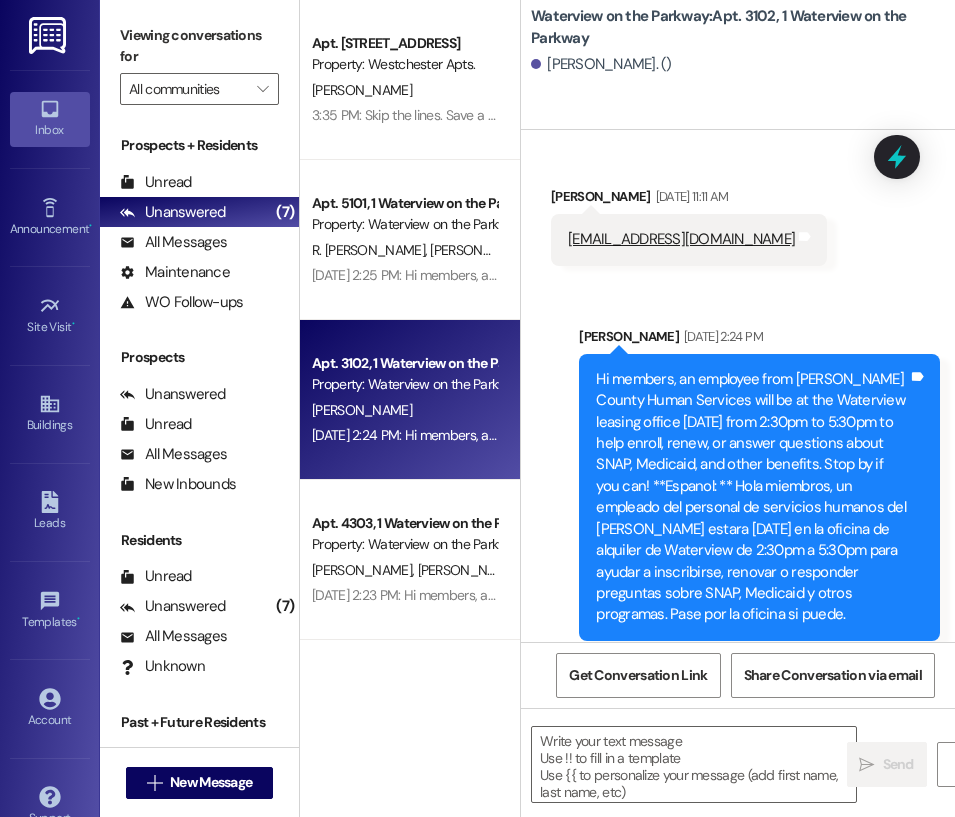 scroll, scrollTop: 17303, scrollLeft: 0, axis: vertical 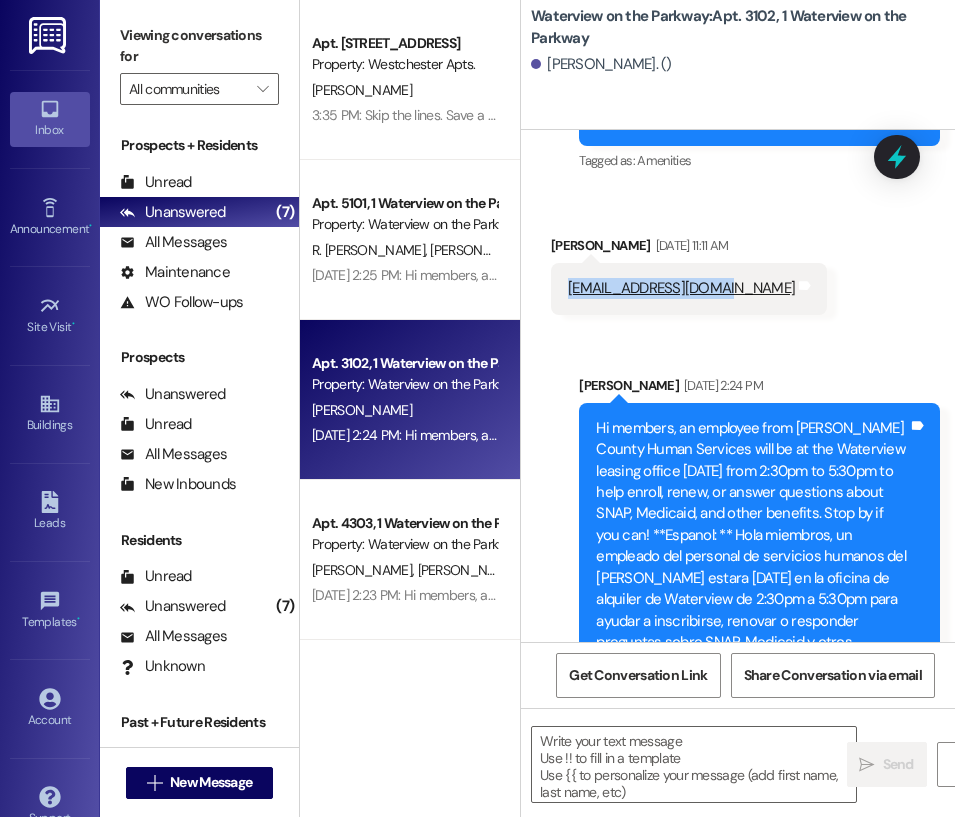 drag, startPoint x: 561, startPoint y: 397, endPoint x: 723, endPoint y: 394, distance: 162.02777 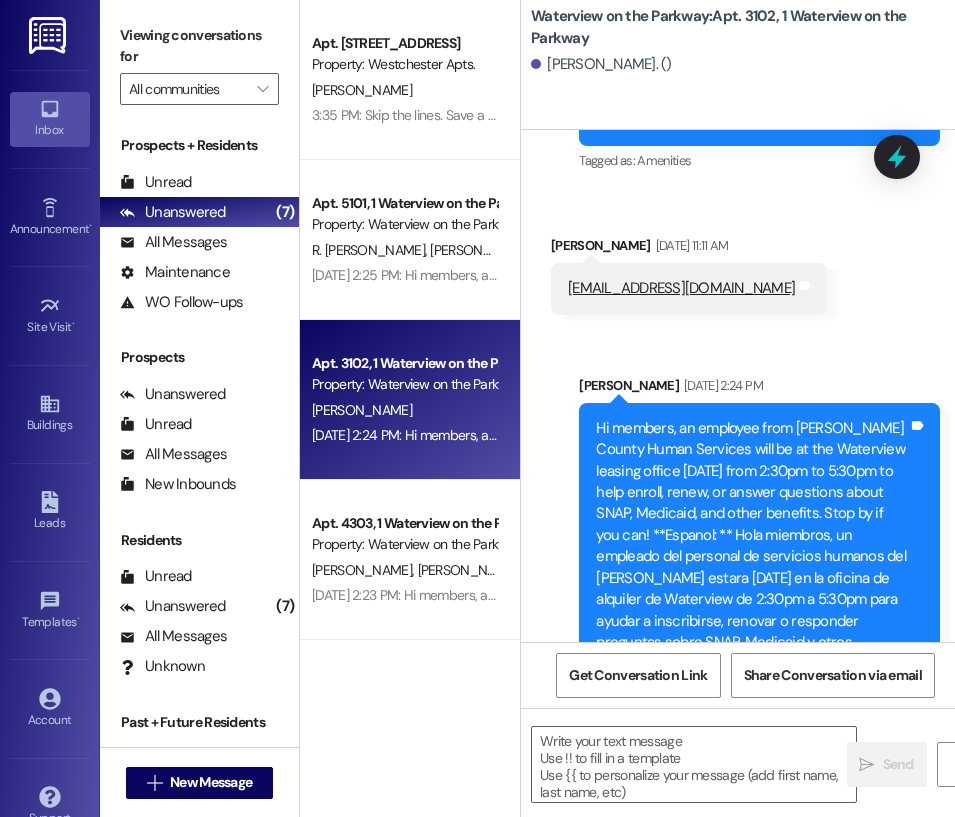 click on "Property: Waterview on the Parkway" at bounding box center (404, 544) 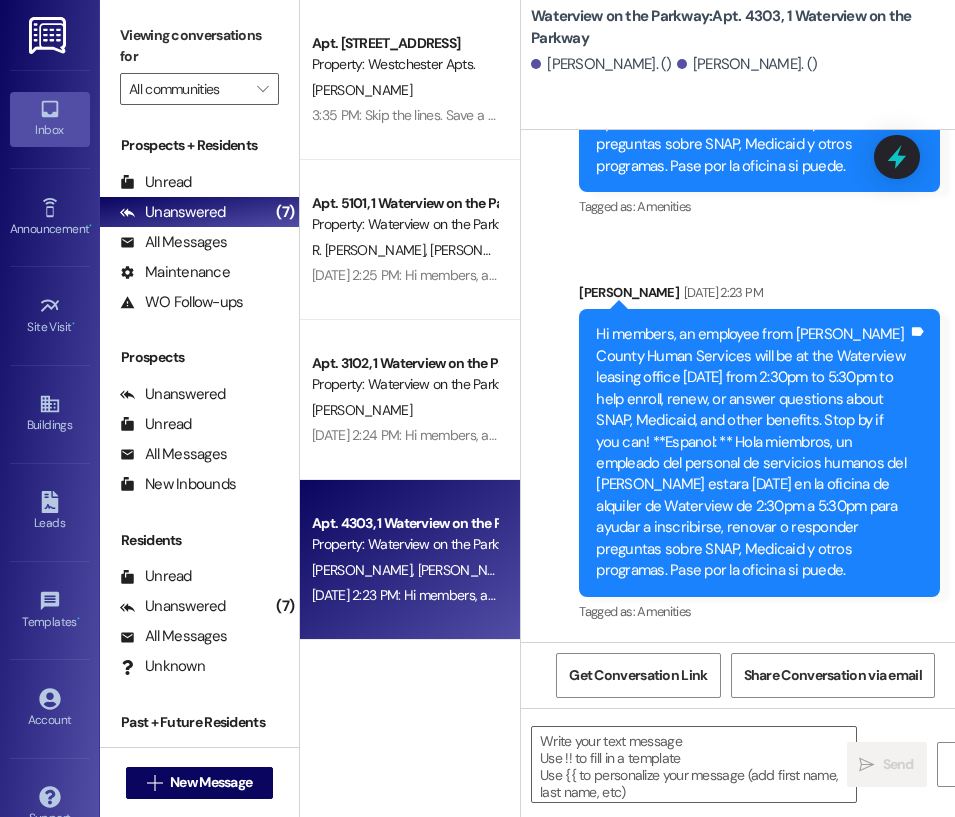 scroll, scrollTop: 11199, scrollLeft: 0, axis: vertical 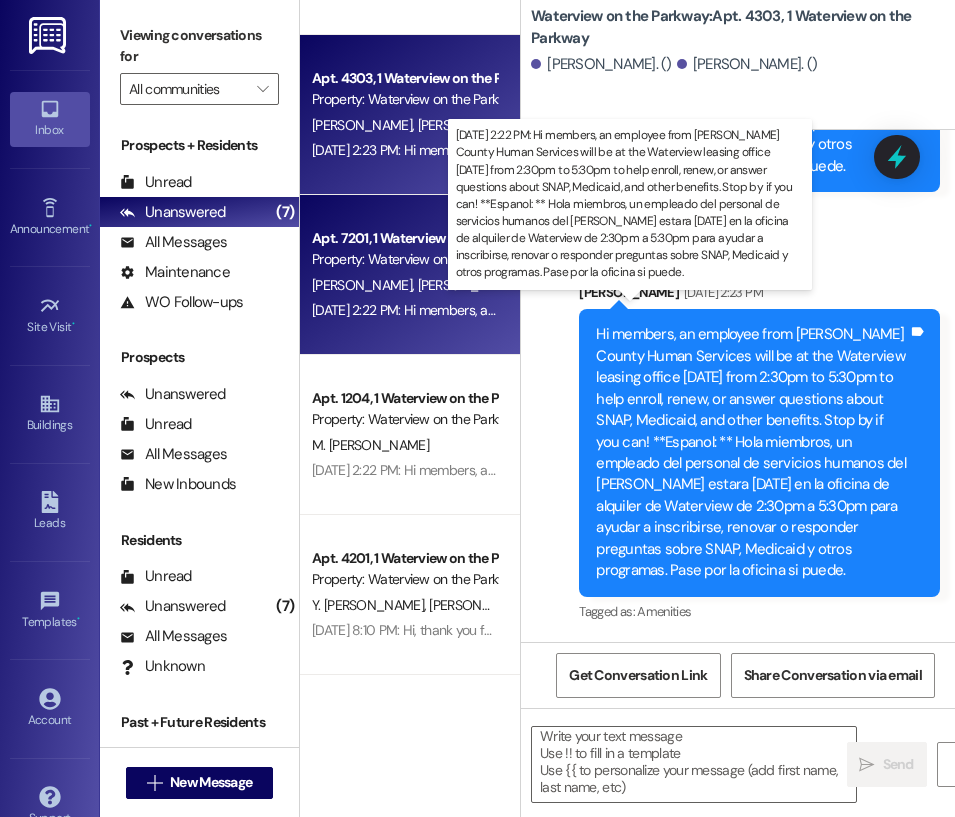 click on "[DATE] 2:22 PM: Hi members, an employee from [PERSON_NAME] County Human Services will be at the Waterview leasing office [DATE] from 2:30pm to 5:30pm to help enroll, renew, or answer questions about SNAP, Medicaid, and other benefits. Stop by if you can! **Espanol: ** Hola miembros, un empleado del personal de servicios humanos del [PERSON_NAME] estara [DATE] en la oficina de alquiler de Waterview de 2:30pm a 5:30pm para ayudar a inscribirse, renovar o responder preguntas sobre SNAP, Medicaid y otros programas. Pase por la oficina si puede." at bounding box center [1953, 310] 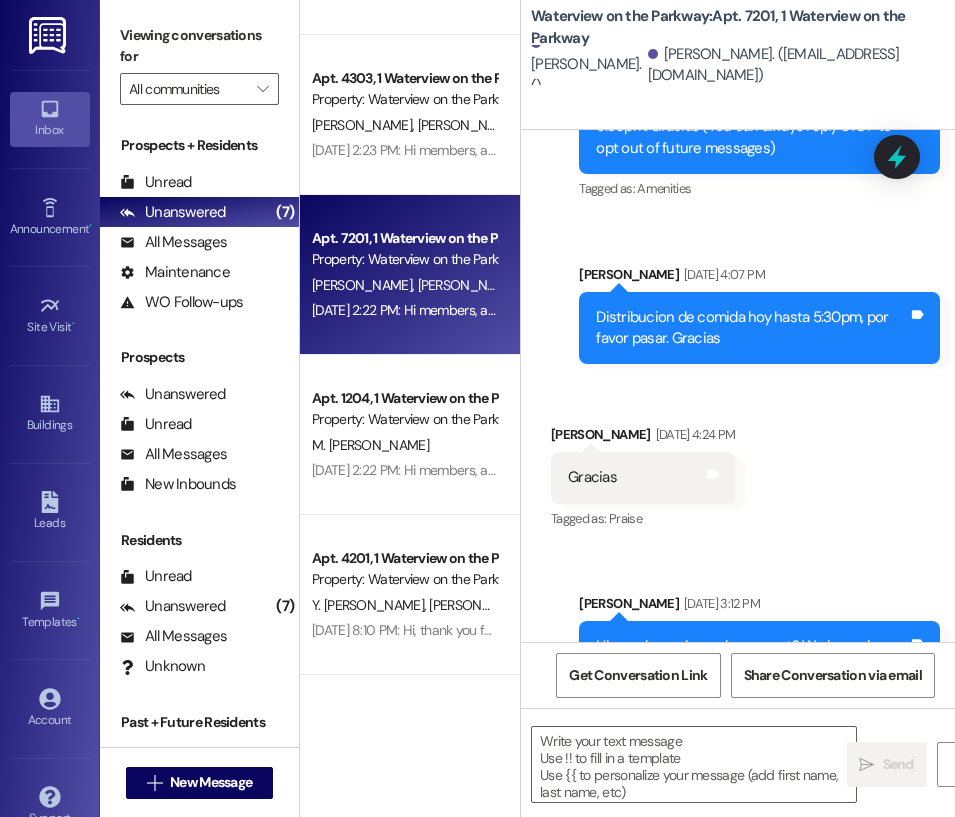 scroll, scrollTop: 264, scrollLeft: 0, axis: vertical 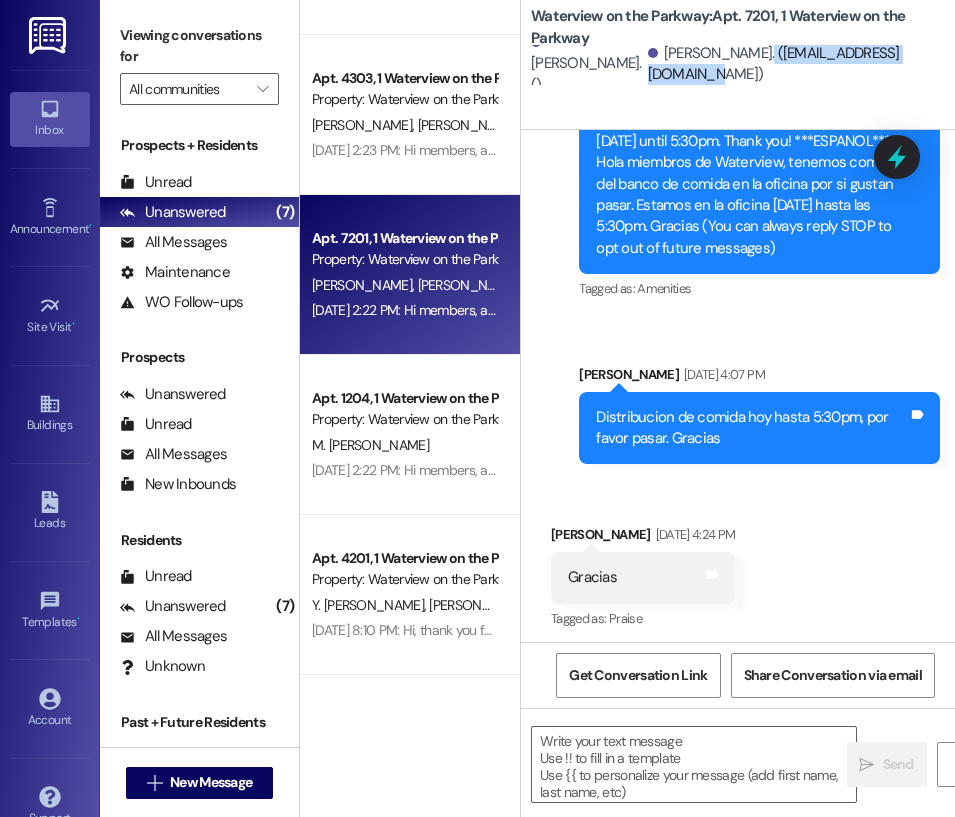 drag, startPoint x: 683, startPoint y: 79, endPoint x: 867, endPoint y: 77, distance: 184.01086 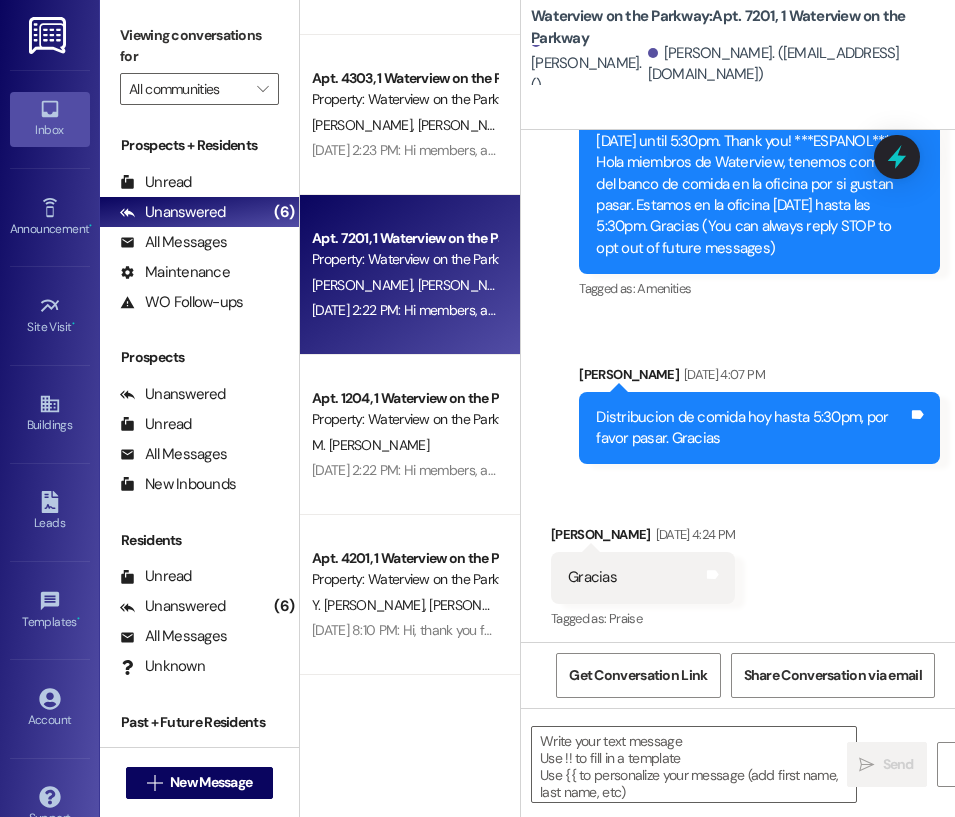click on "Property: Waterview on the Parkway" at bounding box center (404, 419) 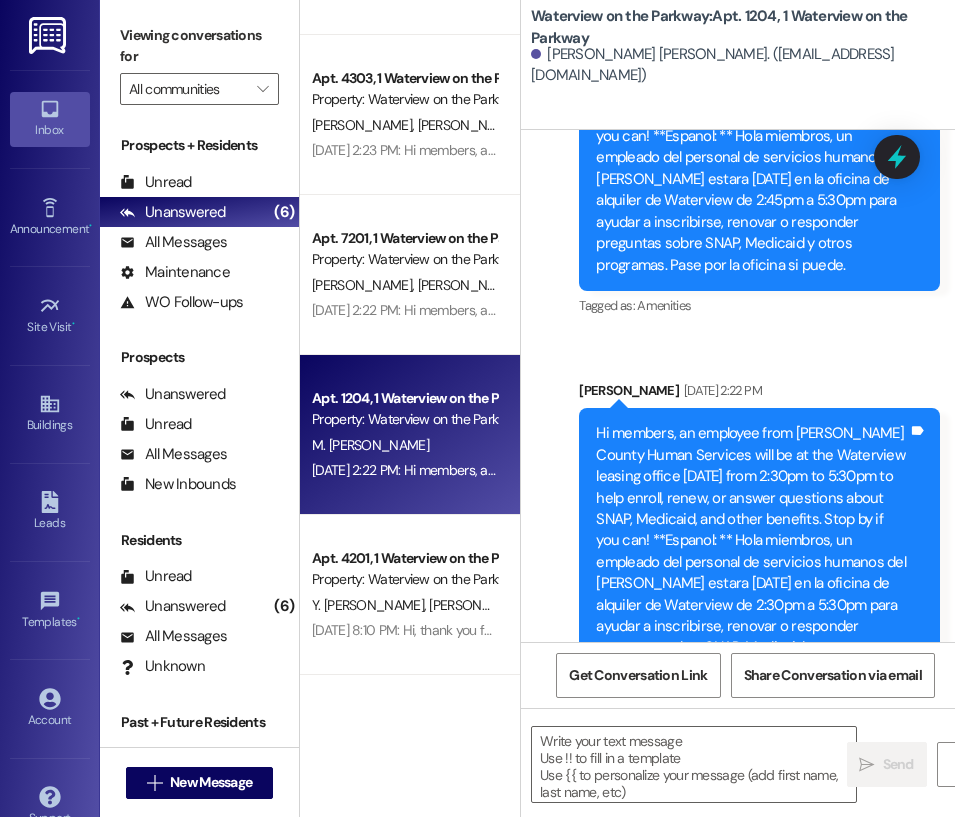 scroll, scrollTop: 56522, scrollLeft: 0, axis: vertical 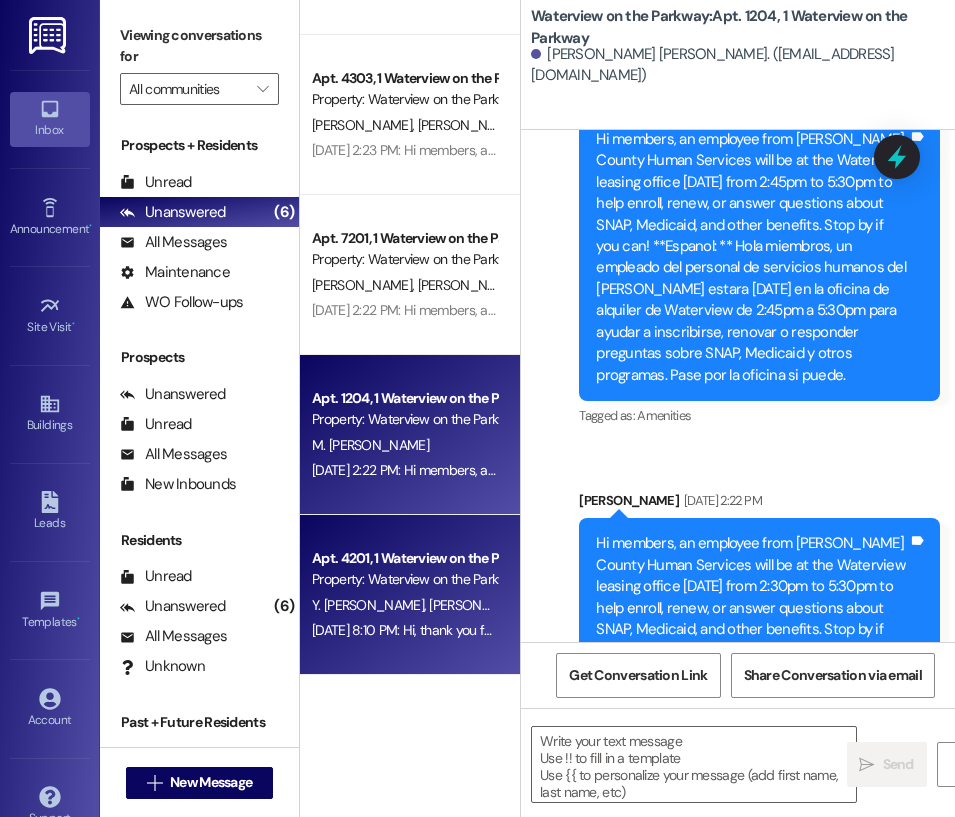 click on "Y. [PERSON_NAME] [PERSON_NAME] [PERSON_NAME] [PERSON_NAME]" at bounding box center [404, 605] 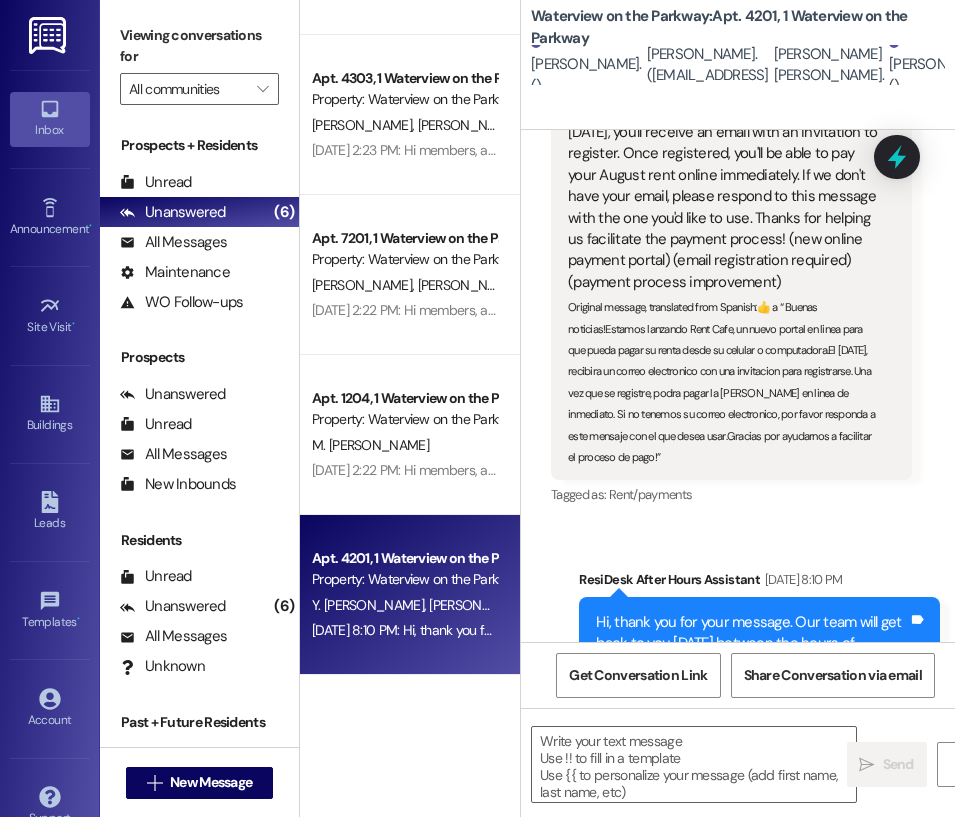 scroll, scrollTop: 9180, scrollLeft: 0, axis: vertical 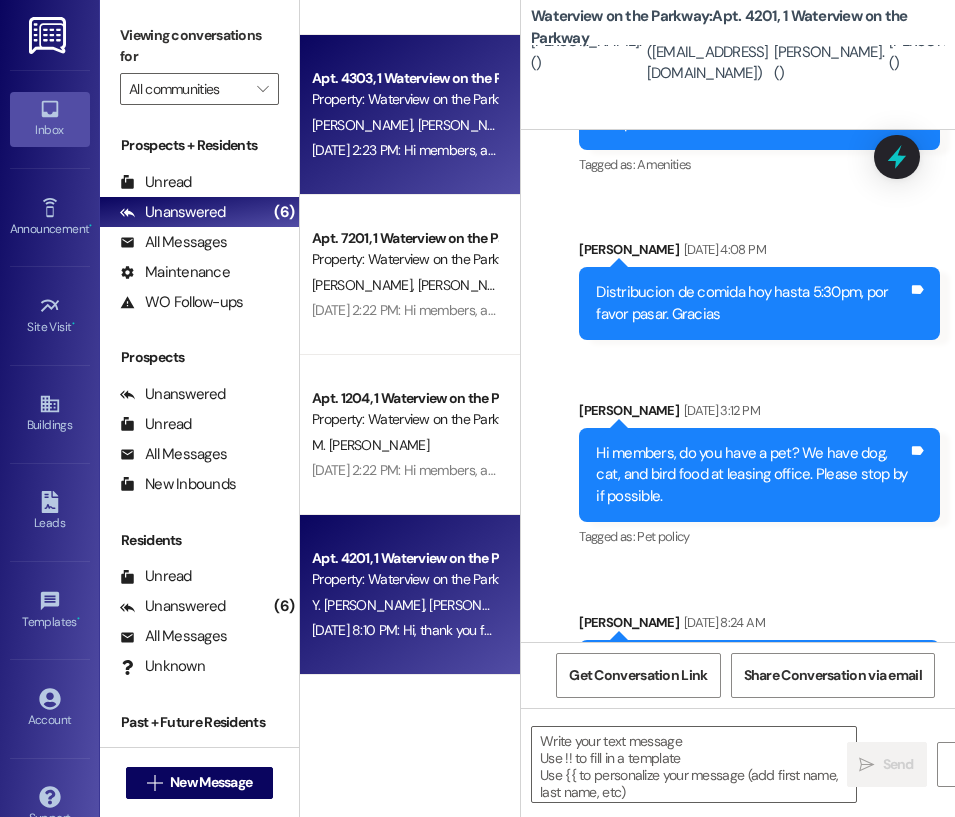 click on "Property: Waterview on the Parkway" at bounding box center [404, 99] 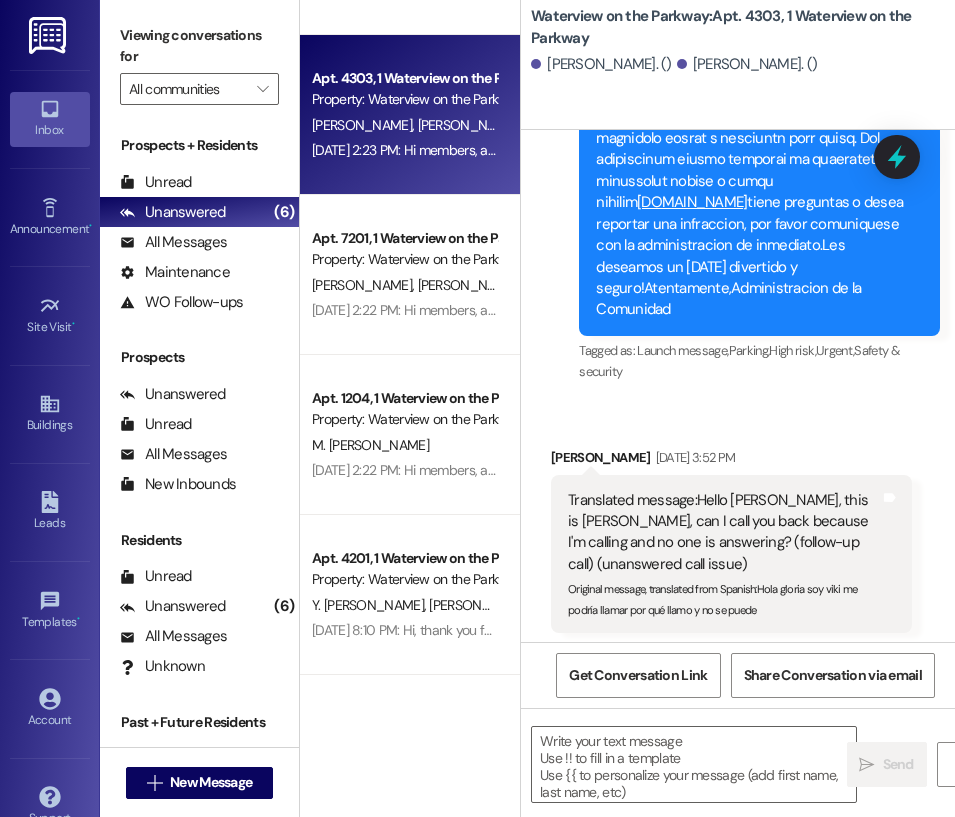 scroll, scrollTop: 8199, scrollLeft: 0, axis: vertical 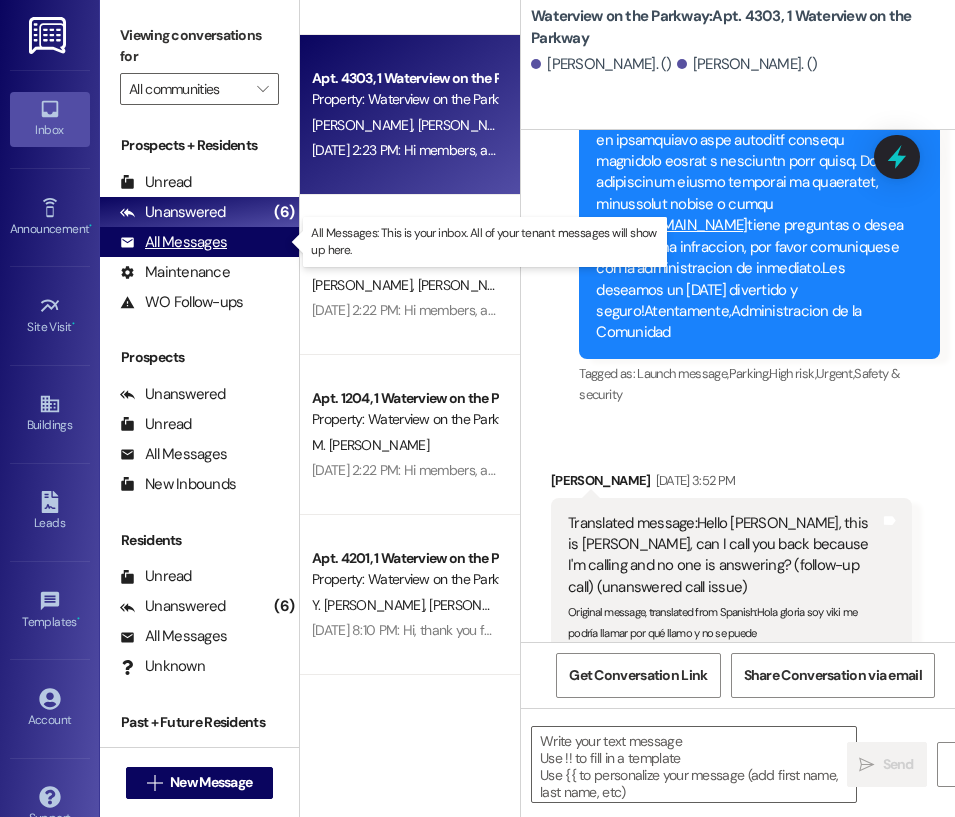 click on "All Messages (undefined)" at bounding box center (199, 242) 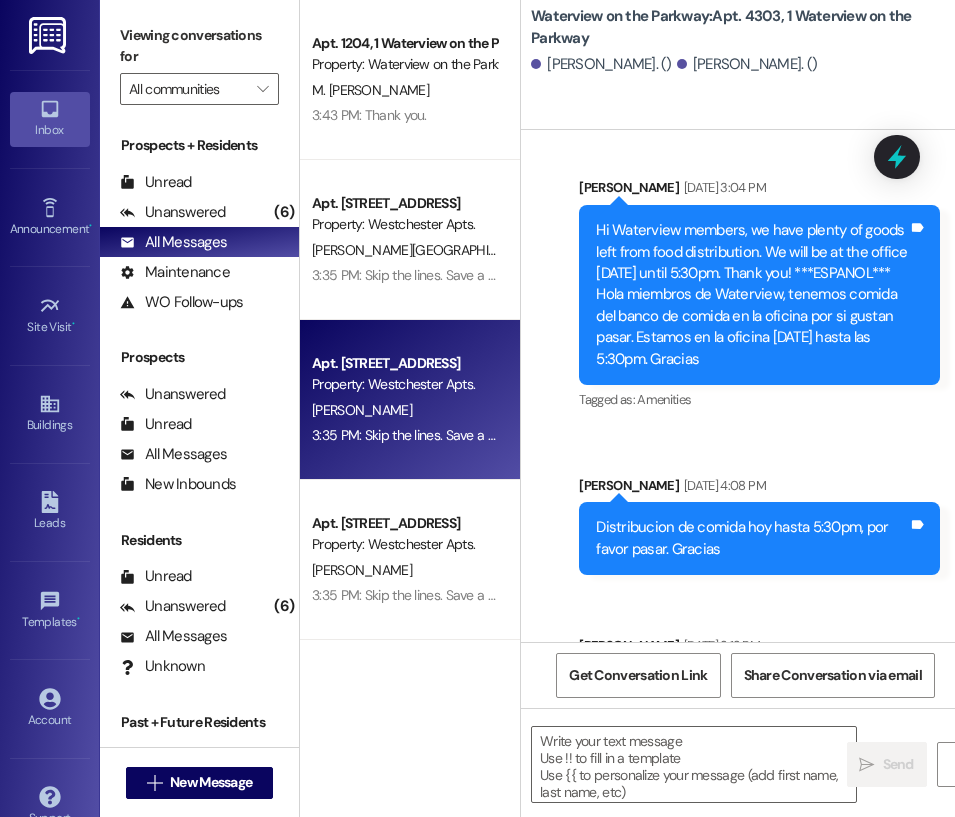 scroll, scrollTop: 8450, scrollLeft: 0, axis: vertical 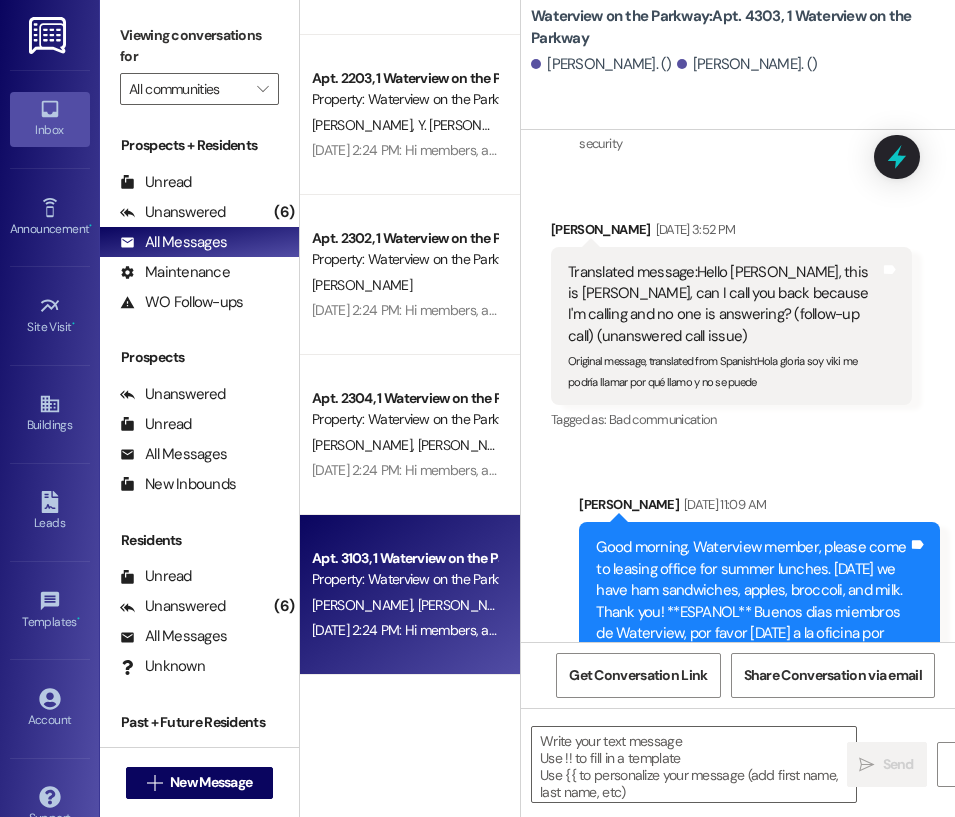 click on "[DATE] 2:24 PM: Hi members, an employee from [PERSON_NAME] County Human Services will be at the Waterview leasing office [DATE] from 2:30pm to 5:30pm to help enroll, renew, or answer questions about SNAP, Medicaid, and other benefits. Stop by if you can! **Espanol: ** Hola miembros, un empleado del personal de servicios humanos del [PERSON_NAME] estara [DATE] en la oficina de alquiler de Waterview de 2:30pm a 5:30pm para ayudar a inscribirse, renovar o responder preguntas sobre SNAP, Medicaid y otros programas. Pase por la oficina si puede." at bounding box center (1954, 630) 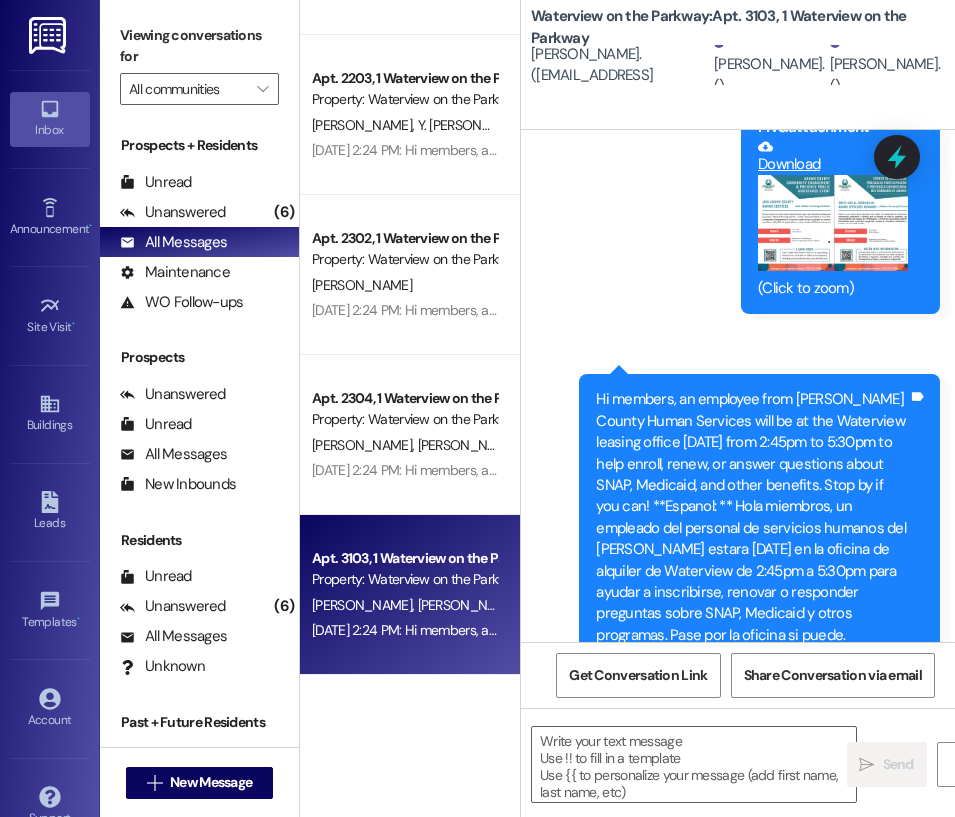 scroll, scrollTop: 17240, scrollLeft: 0, axis: vertical 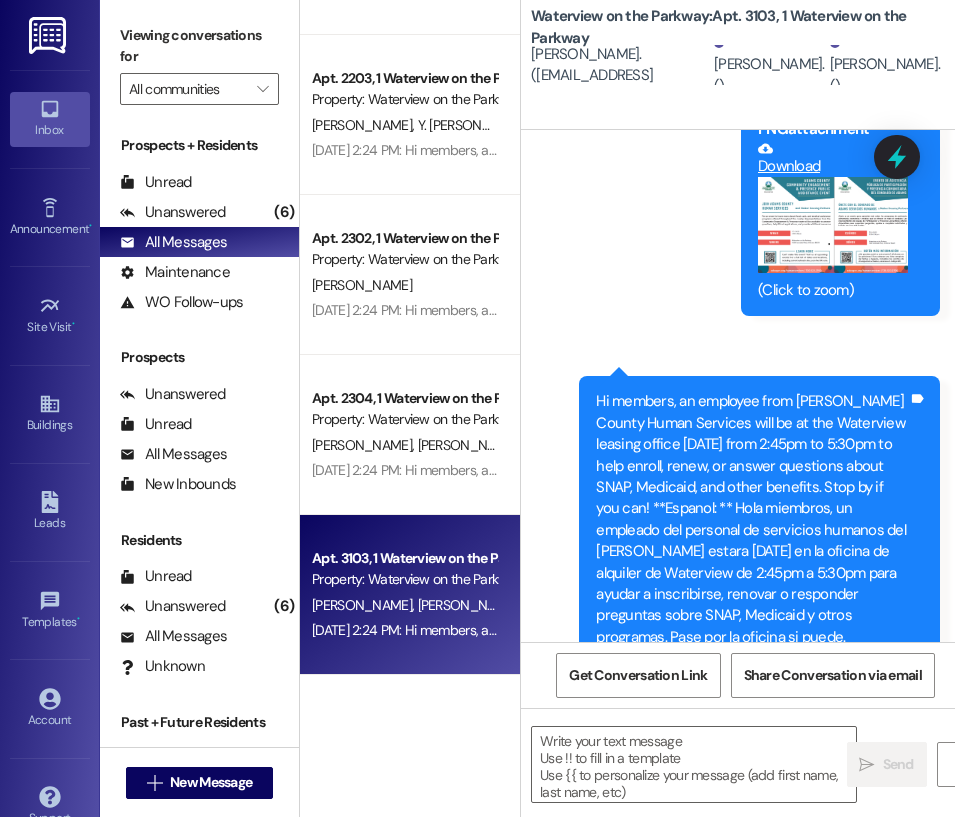 click on "[PERSON_NAME] [PERSON_NAME]. ([EMAIL_ADDRESS][DOMAIN_NAME])" at bounding box center (620, 65) 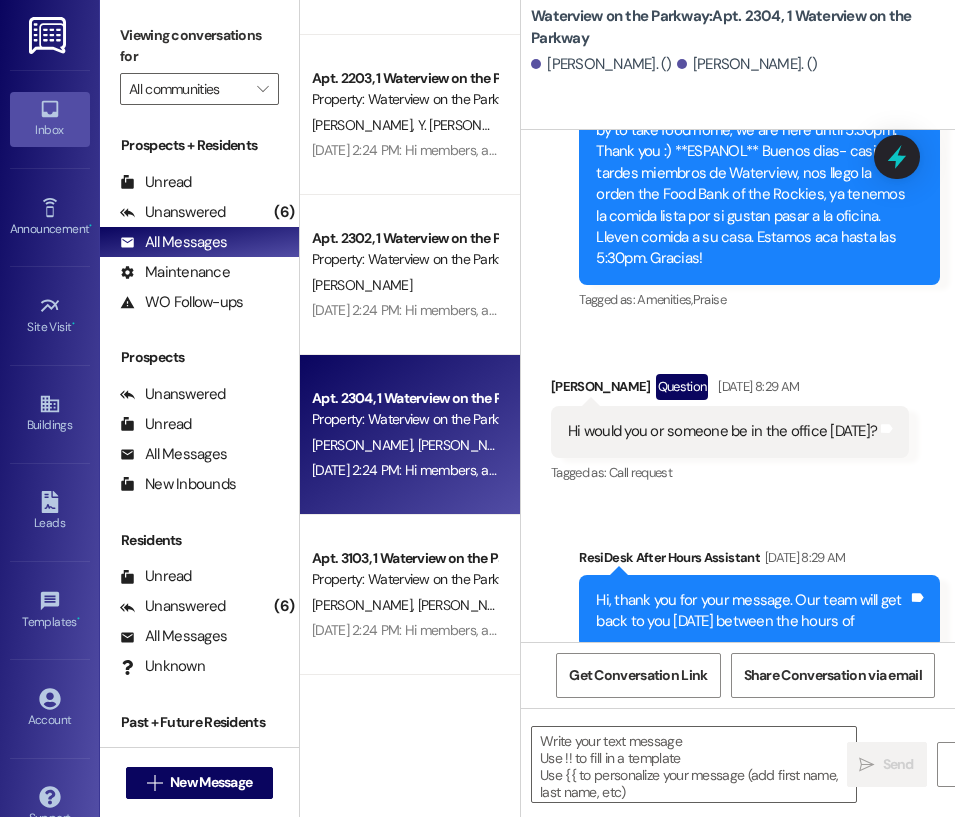 scroll, scrollTop: 12635, scrollLeft: 0, axis: vertical 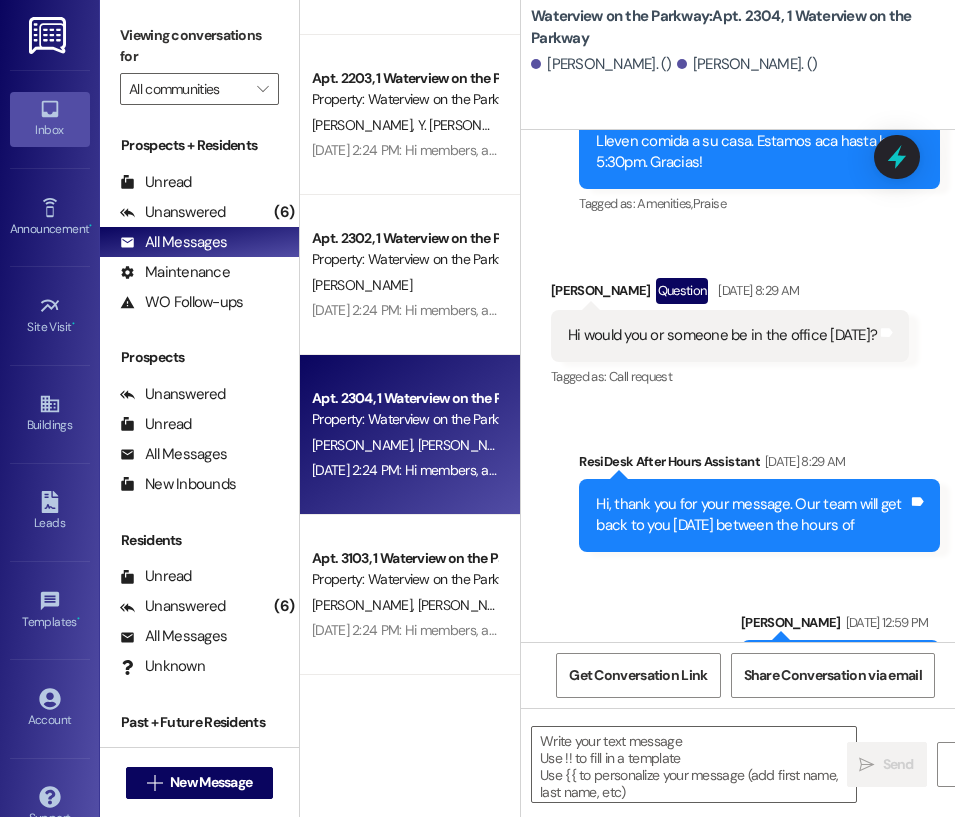 click on "Hi would you or someone be in the office [DATE]?" at bounding box center (722, 335) 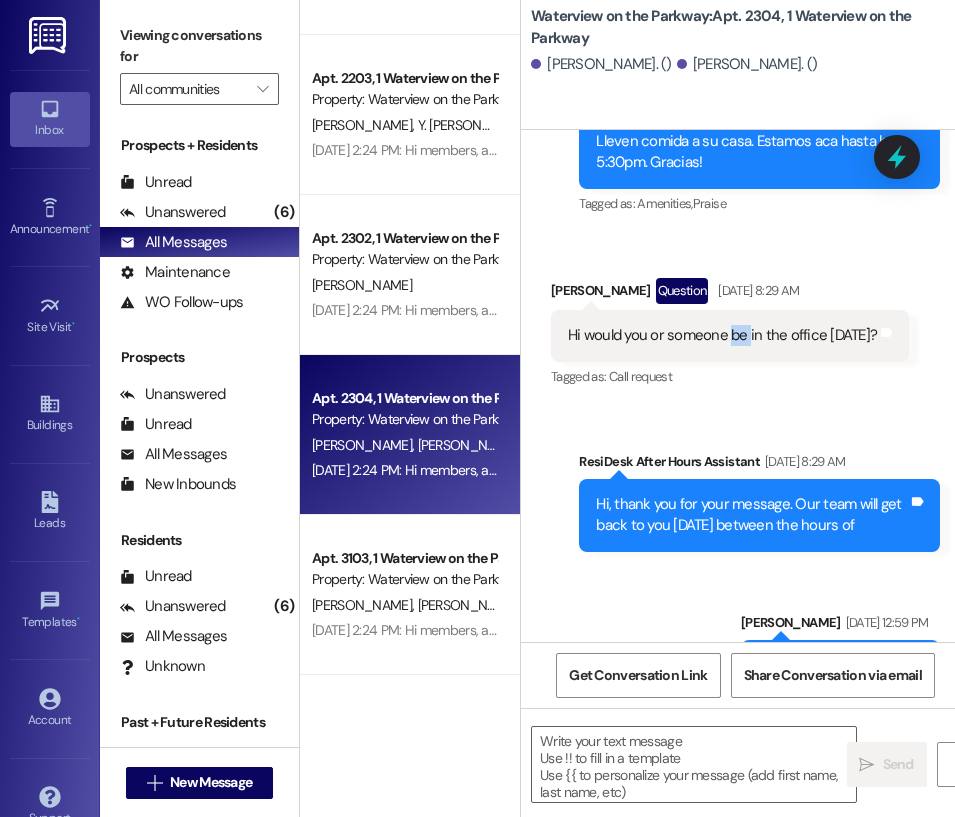 click on "Hi would you or someone be in the office [DATE]?" at bounding box center (722, 335) 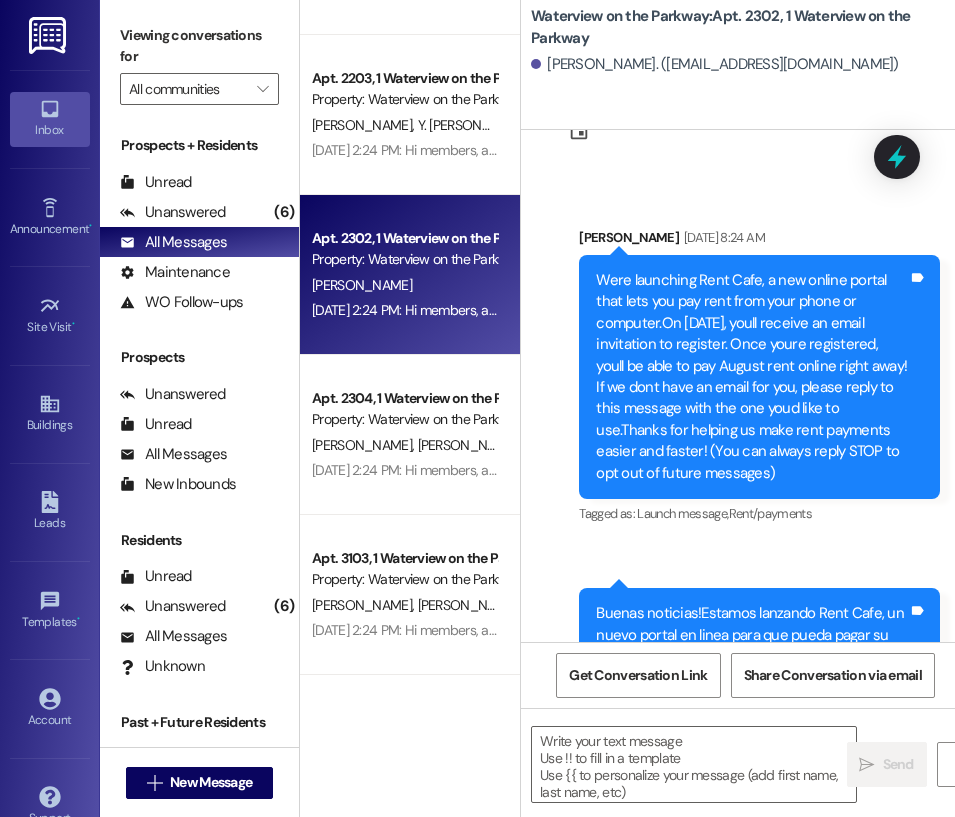 scroll, scrollTop: 0, scrollLeft: 0, axis: both 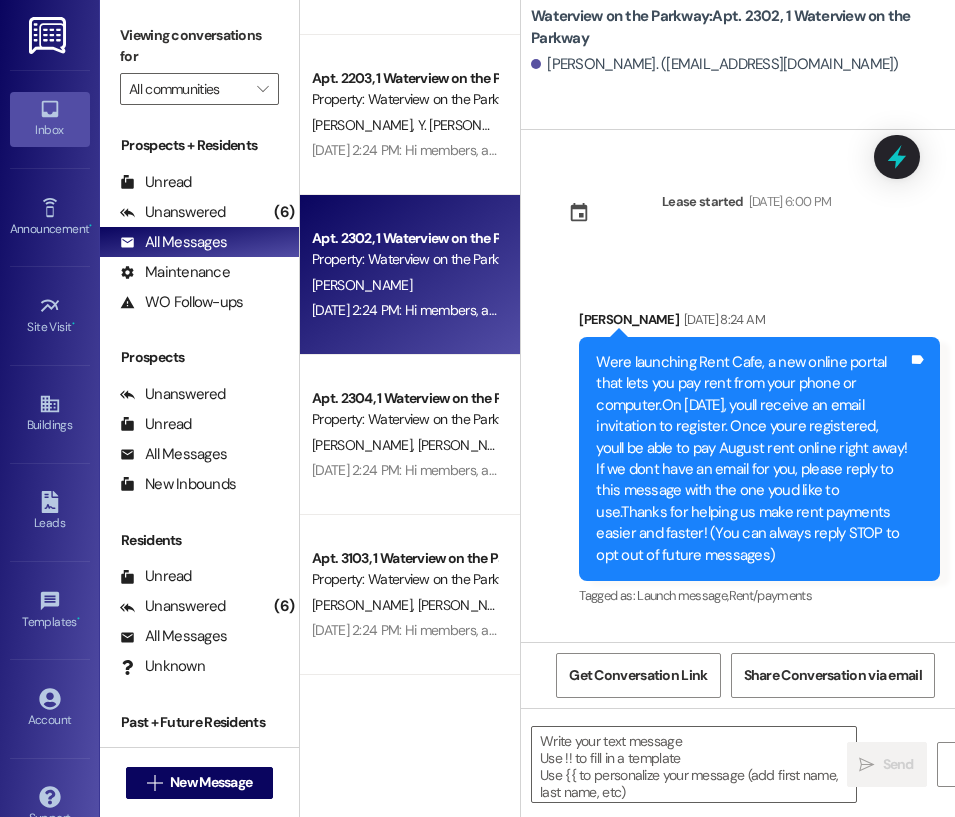 click on "[PERSON_NAME]" at bounding box center [365, 125] 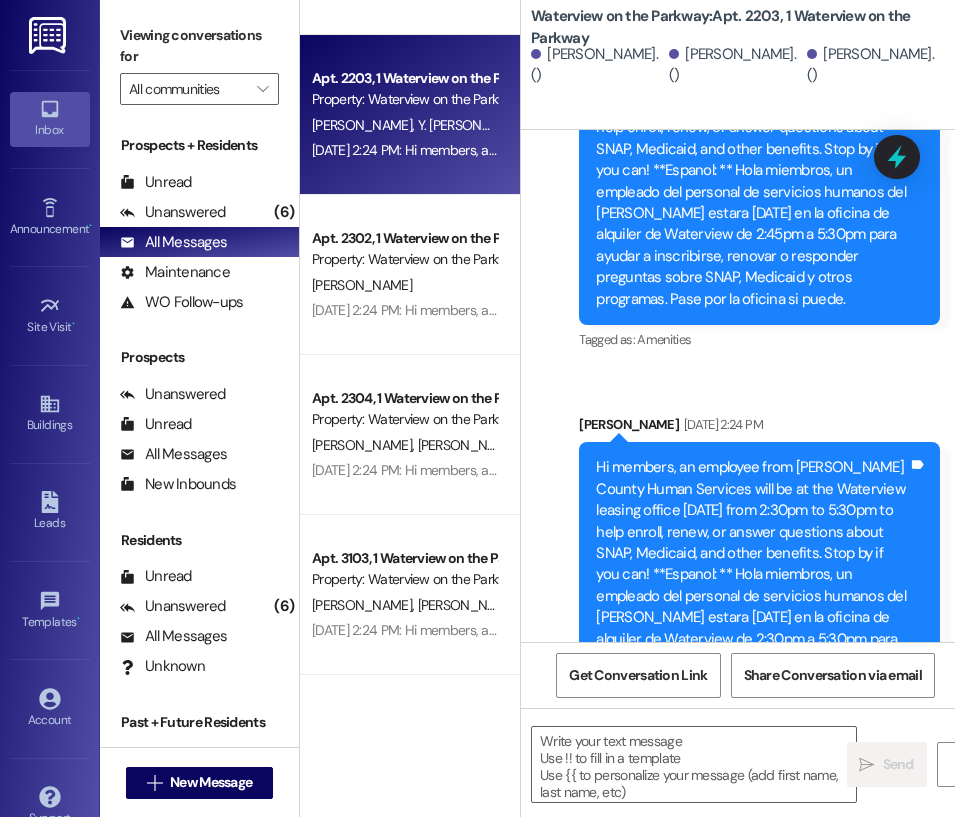 scroll, scrollTop: 4090, scrollLeft: 0, axis: vertical 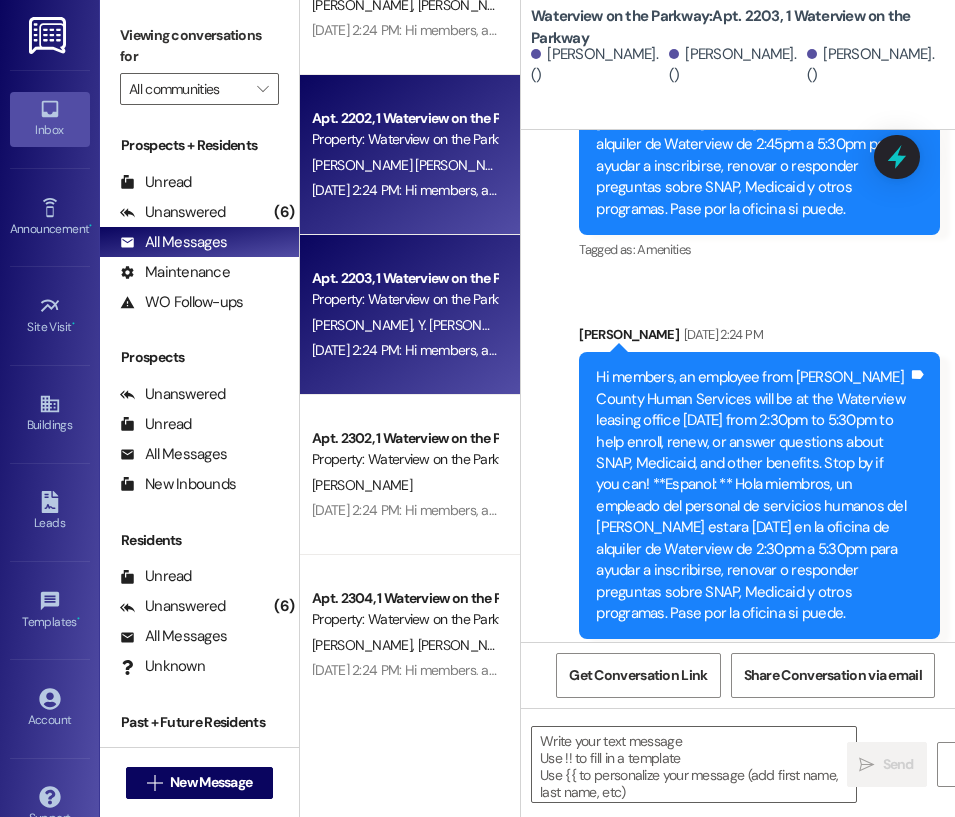 click on "[DATE] 2:24 PM: Hi members, an employee from [PERSON_NAME] County Human Services will be at the Waterview leasing office [DATE] from 2:30pm to 5:30pm to help enroll, renew, or answer questions about SNAP, Medicaid, and other benefits. Stop by if you can! **Espanol: ** Hola miembros, un empleado del personal de servicios humanos del [PERSON_NAME] estara [DATE] en la oficina de alquiler de Waterview de 2:30pm a 5:30pm para ayudar a inscribirse, renovar o responder preguntas sobre SNAP, Medicaid y otros programas. Pase por la oficina si puede." at bounding box center (404, 190) 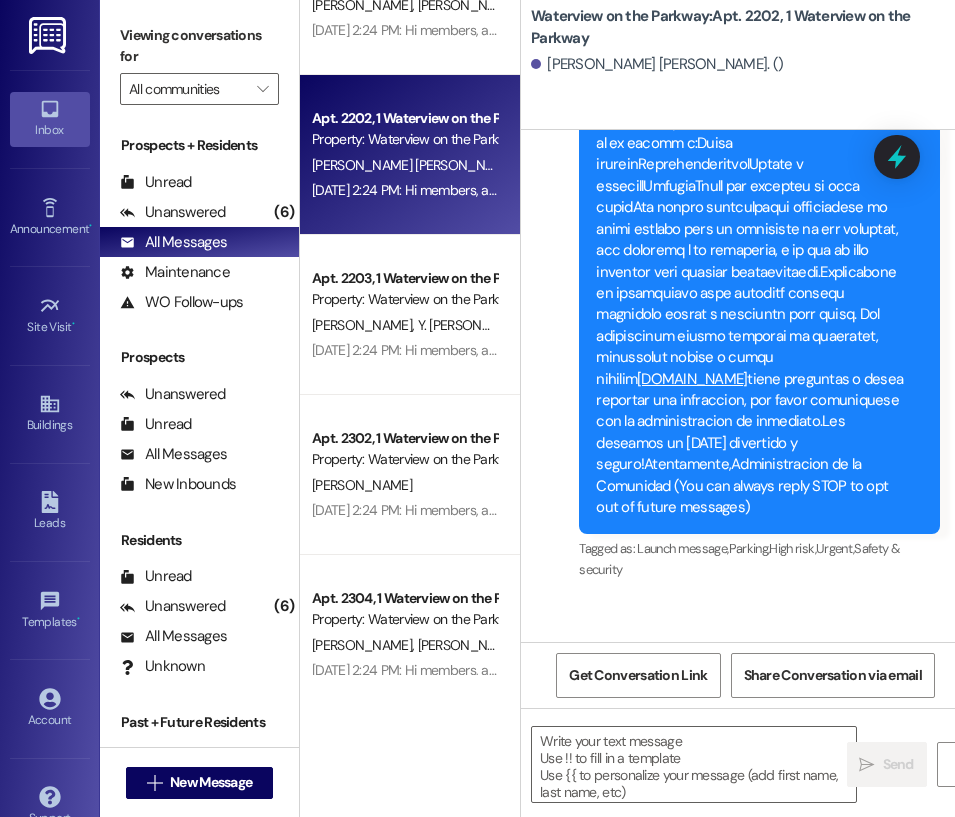 scroll, scrollTop: 718, scrollLeft: 0, axis: vertical 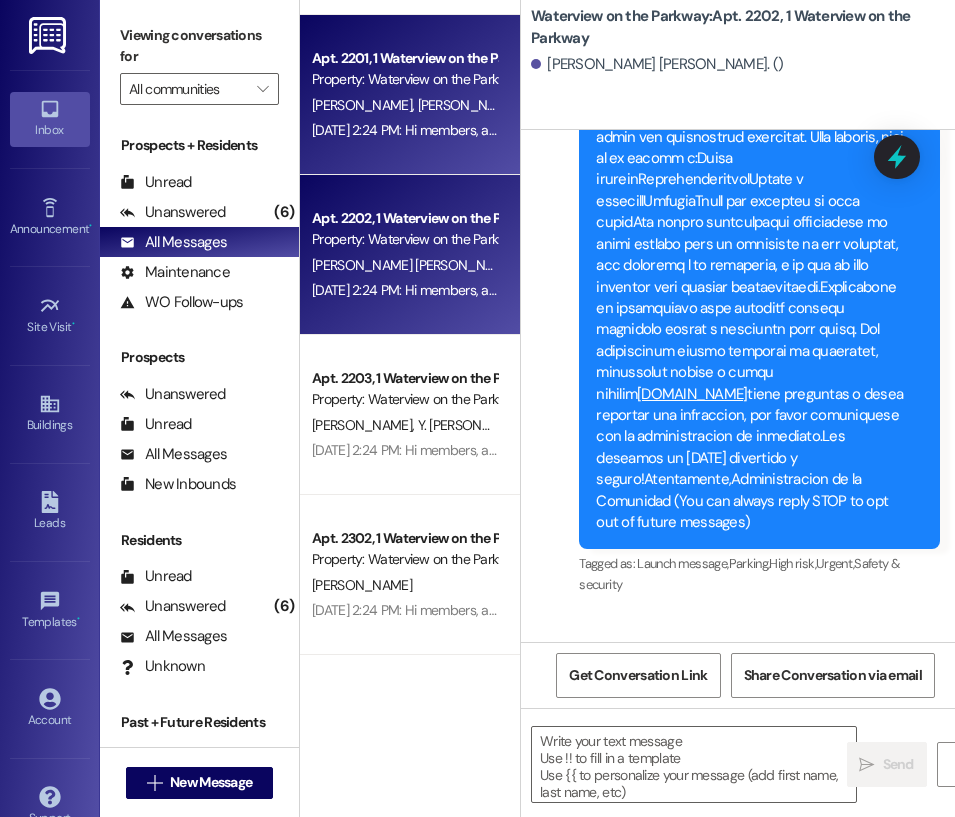 click on "[DATE] 2:24 PM: Hi members, an employee from [PERSON_NAME] County Human Services will be at the Waterview leasing office [DATE] from 2:30pm to 5:30pm to help enroll, renew, or answer questions about SNAP, Medicaid, and other benefits. Stop by if you can! **Espanol: ** Hola miembros, un empleado del personal de servicios humanos del [PERSON_NAME] estara [DATE] en la oficina de alquiler de Waterview de 2:30pm a 5:30pm para ayudar a inscribirse, renovar o responder preguntas sobre SNAP, Medicaid y otros programas. Pase por la oficina si puede." at bounding box center (1954, 130) 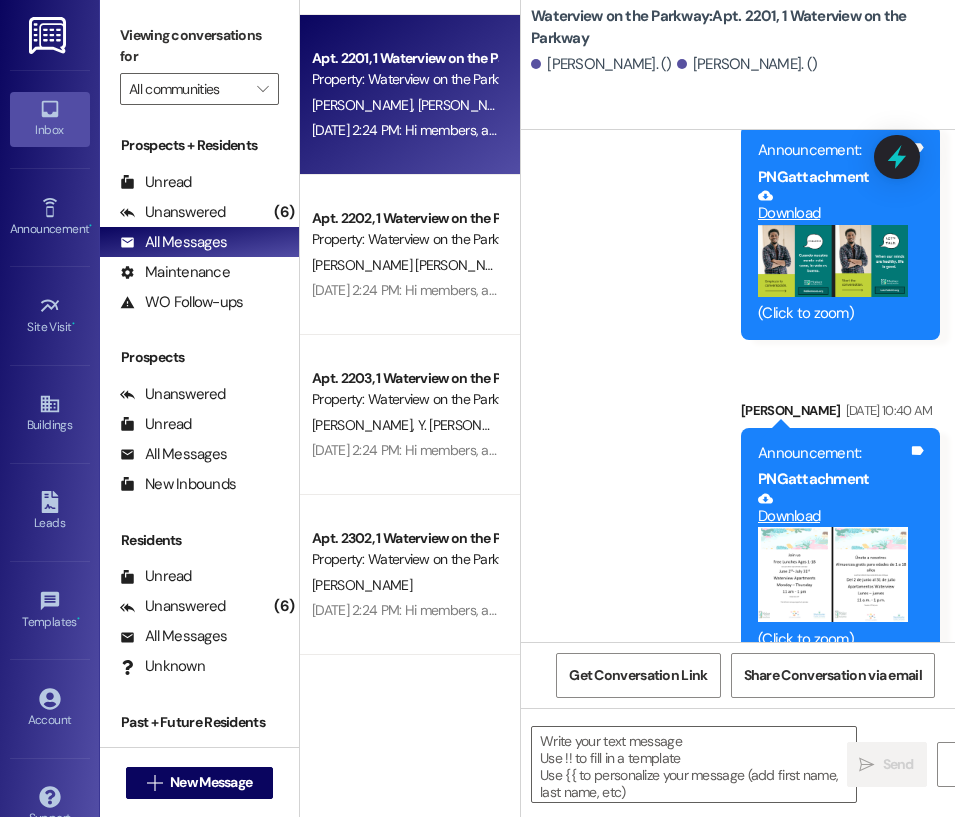 scroll, scrollTop: 12515, scrollLeft: 0, axis: vertical 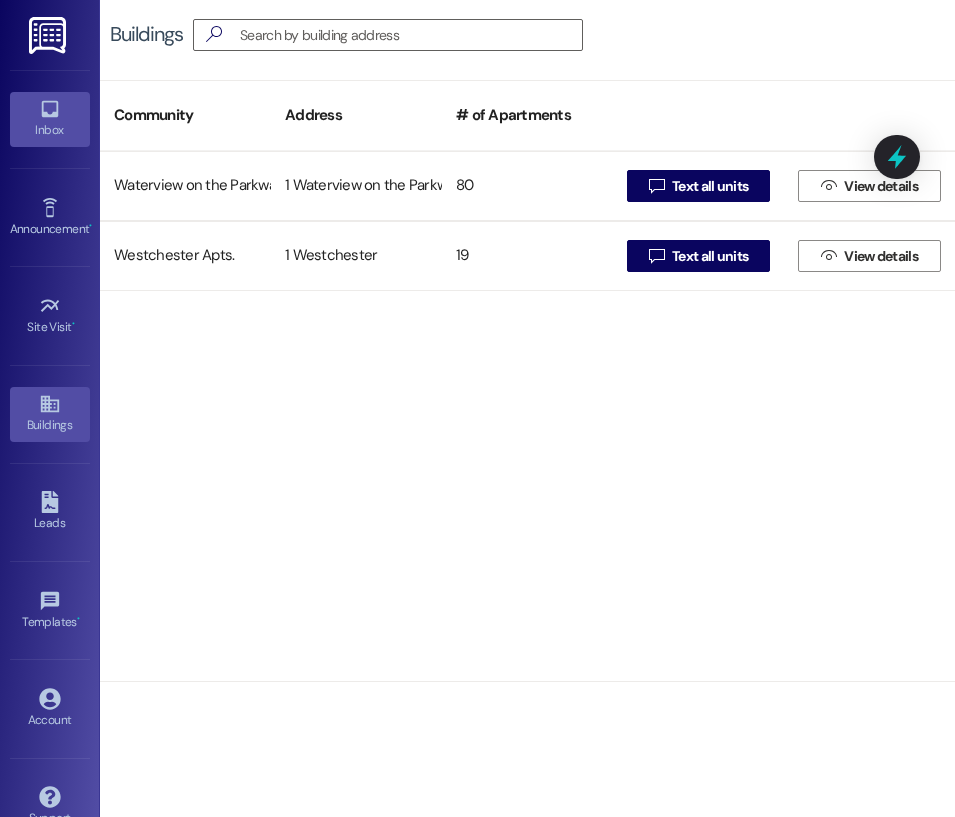 click on "Inbox" at bounding box center (50, 130) 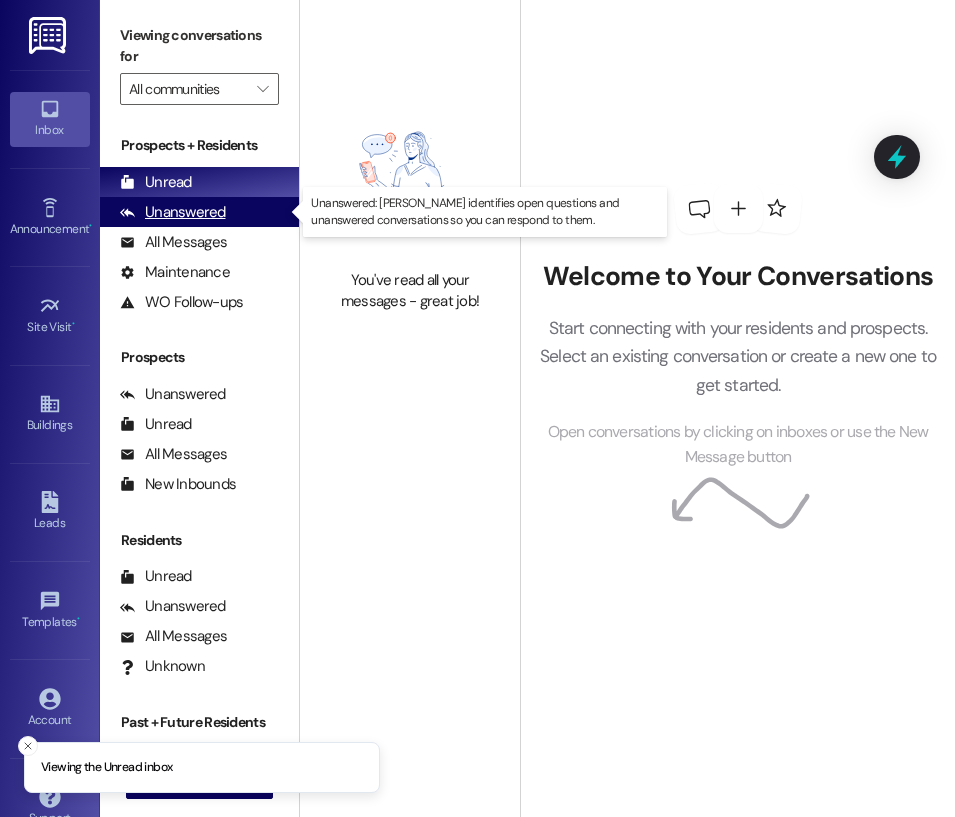 click on "Unanswered" at bounding box center [173, 212] 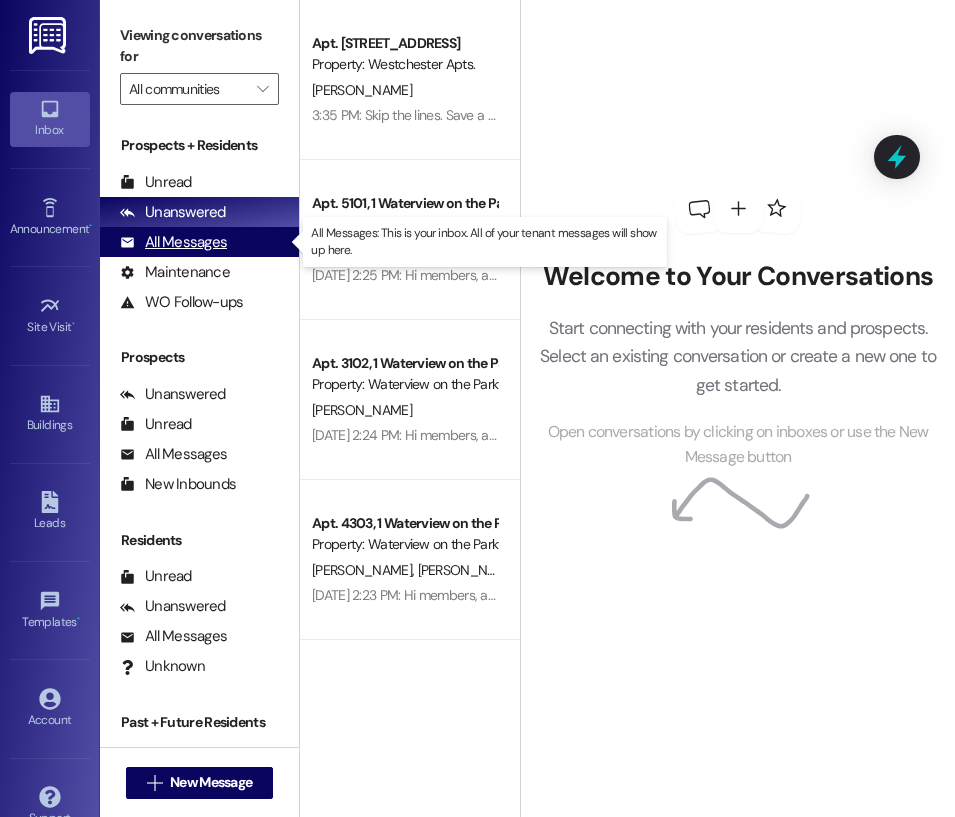 click on "All Messages" at bounding box center (173, 242) 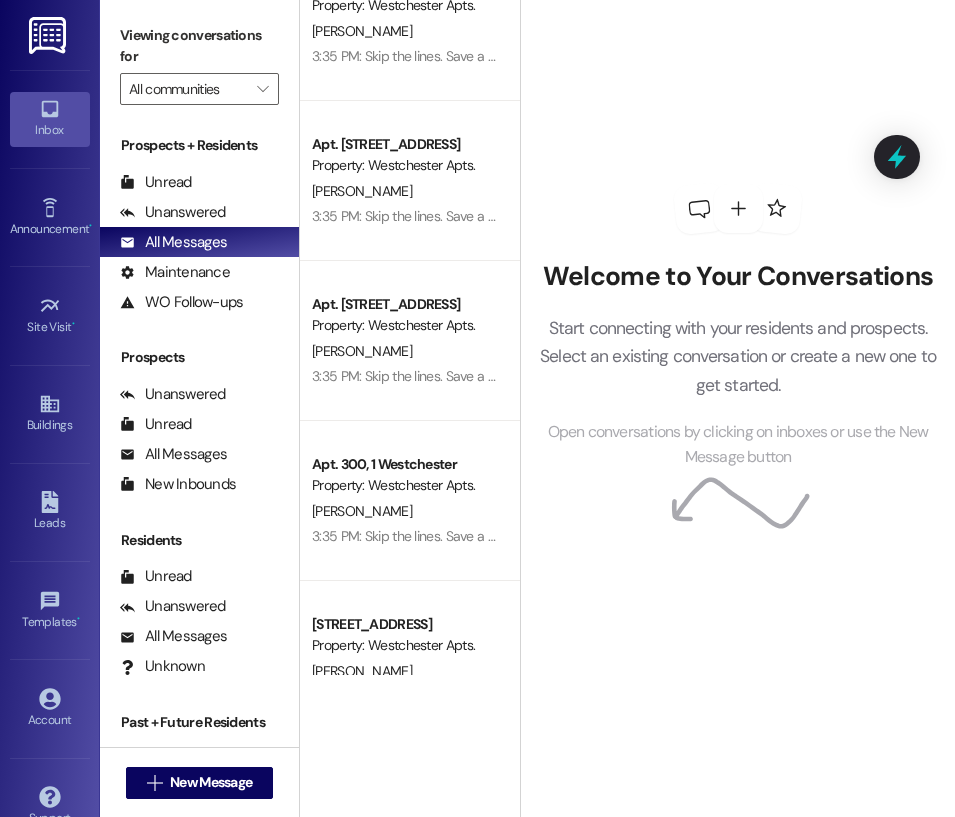 scroll, scrollTop: 400, scrollLeft: 0, axis: vertical 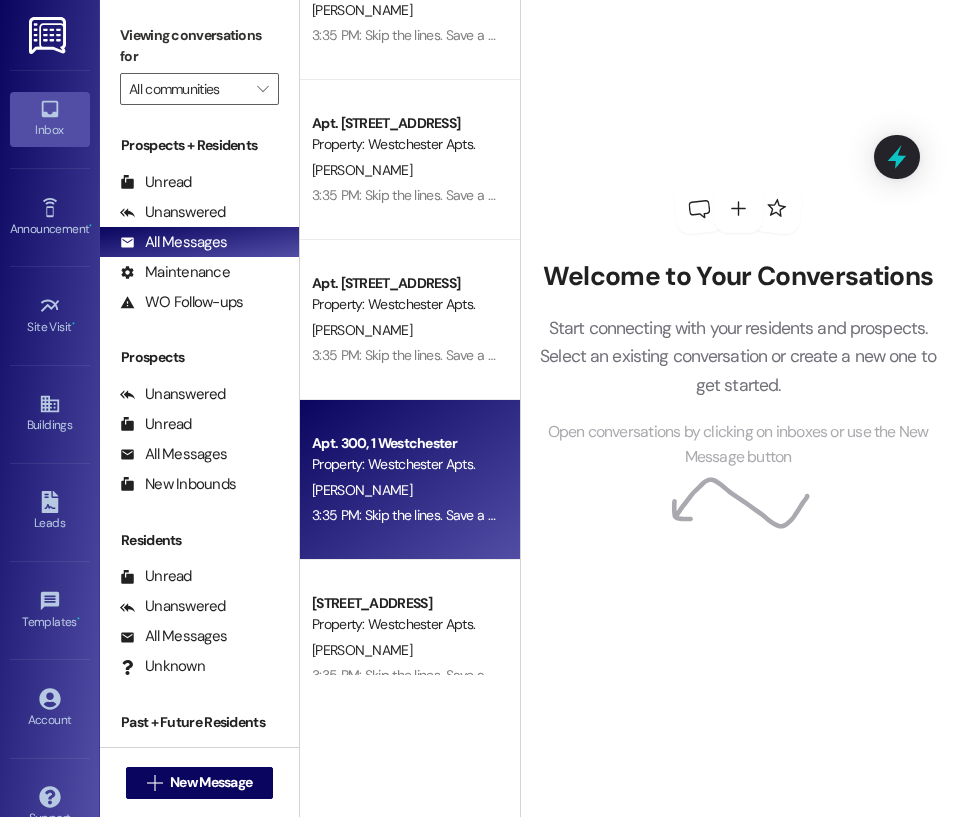 click on "3:35 PM: Skip the lines. Save a trip. Pay rent with a click.    Rent Cafe is launching at your community! Starting [DATE], youll receive an email invitation to register for        Rent Cafe, our ne online rent payment portal.Once you register, youll be able to:       Pay your August rent online        Use your phone, tablet, or computer to payanytime, anywhere What You Need to Do:   Make sure your email address is on file with the leasing office.     Create an email address    Register for Rent Cafe    Learn how to make your first online payment   Need help or have questions?Visit or call your leasing office todaywere here to support you every step of the way." at bounding box center [2108, 515] 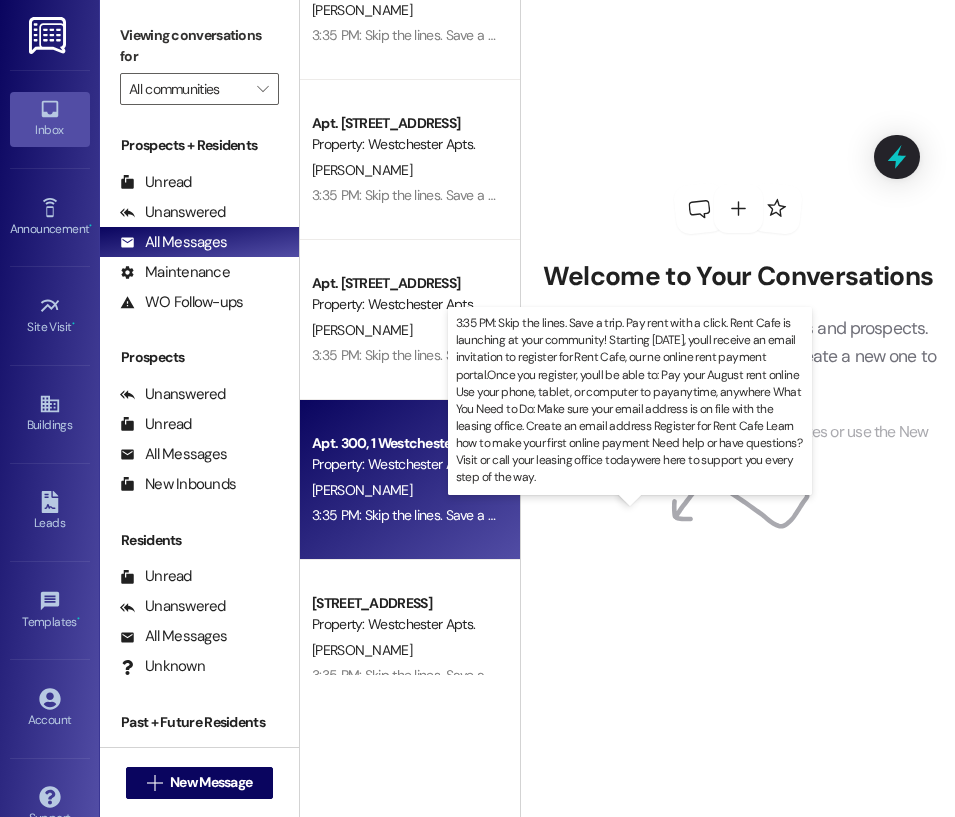 click on "3:35 PM: Skip the lines. Save a trip. Pay rent with a click.    Rent Cafe is launching at your community! Starting [DATE], youll receive an email invitation to register for        Rent Cafe, our ne online rent payment portal.Once you register, youll be able to:       Pay your August rent online        Use your phone, tablet, or computer to payanytime, anywhere What You Need to Do:   Make sure your email address is on file with the leasing office.     Create an email address    Register for Rent Cafe    Learn how to make your first online payment   Need help or have questions?Visit or call your leasing office todaywere here to support you every step of the way." at bounding box center [2108, 515] 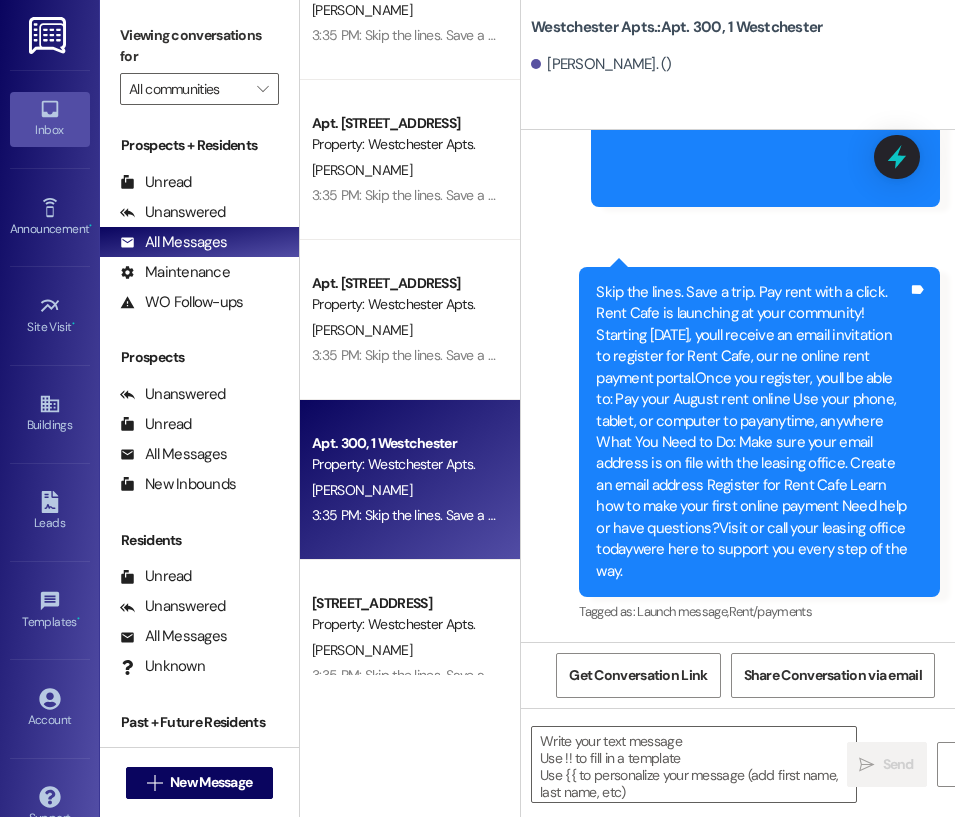 scroll, scrollTop: 61045, scrollLeft: 0, axis: vertical 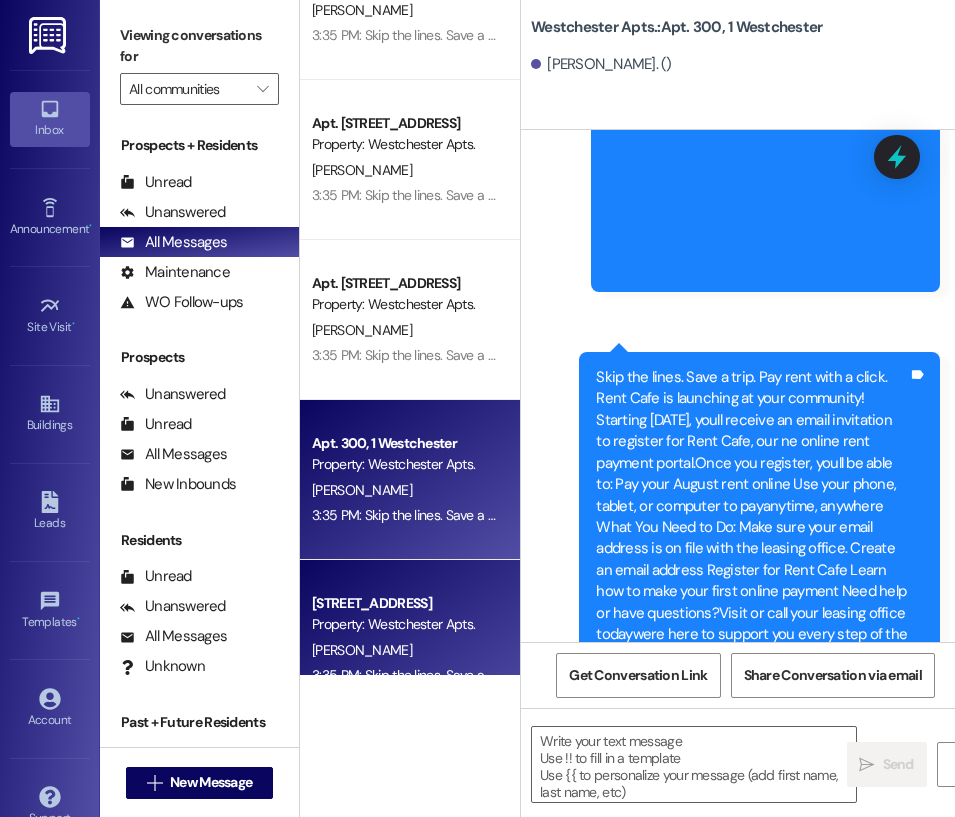 click on "Apt. [STREET_ADDRESS]" at bounding box center [404, 603] 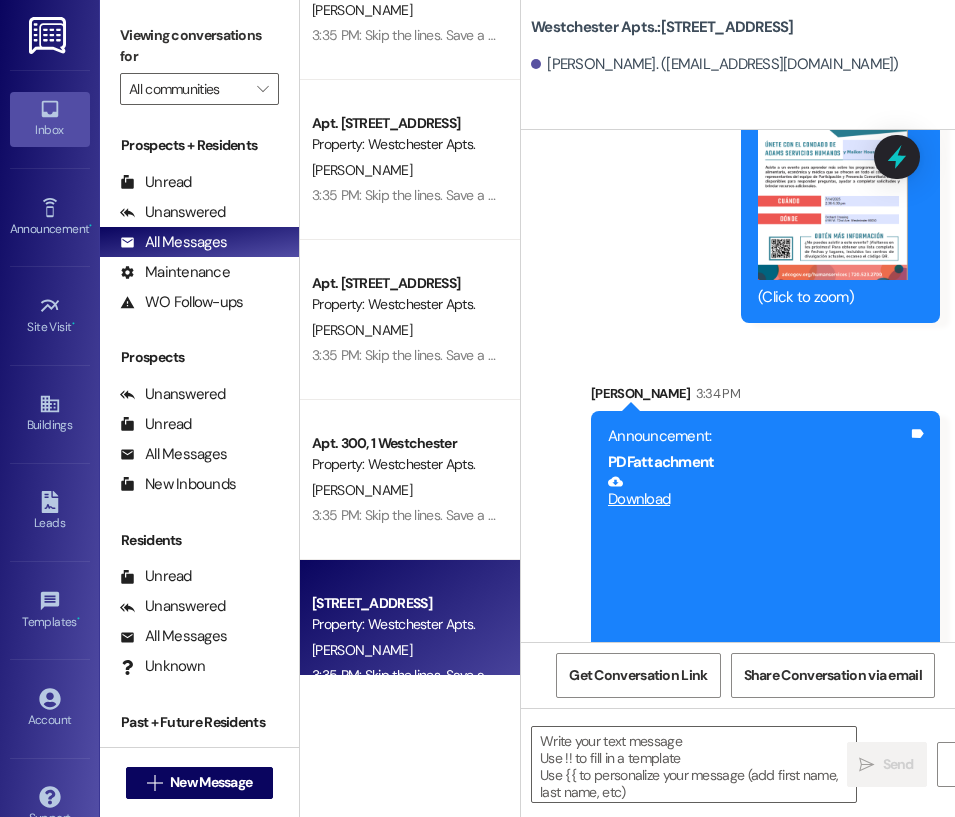 scroll, scrollTop: 45813, scrollLeft: 0, axis: vertical 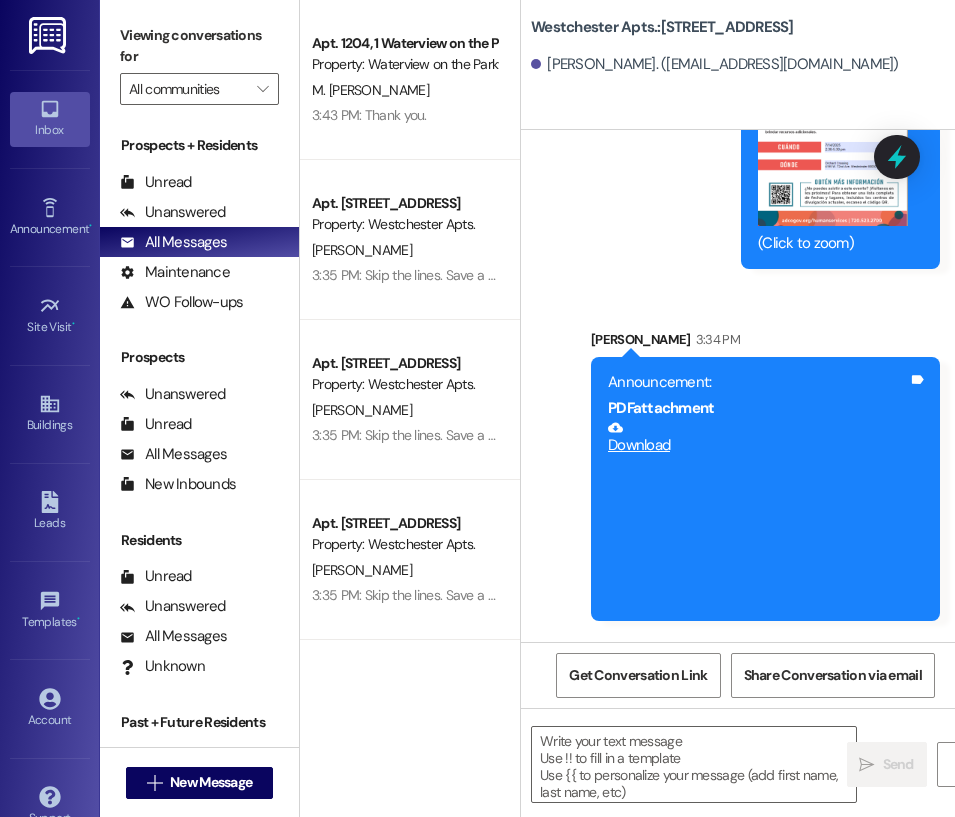 click at bounding box center [49, 35] 